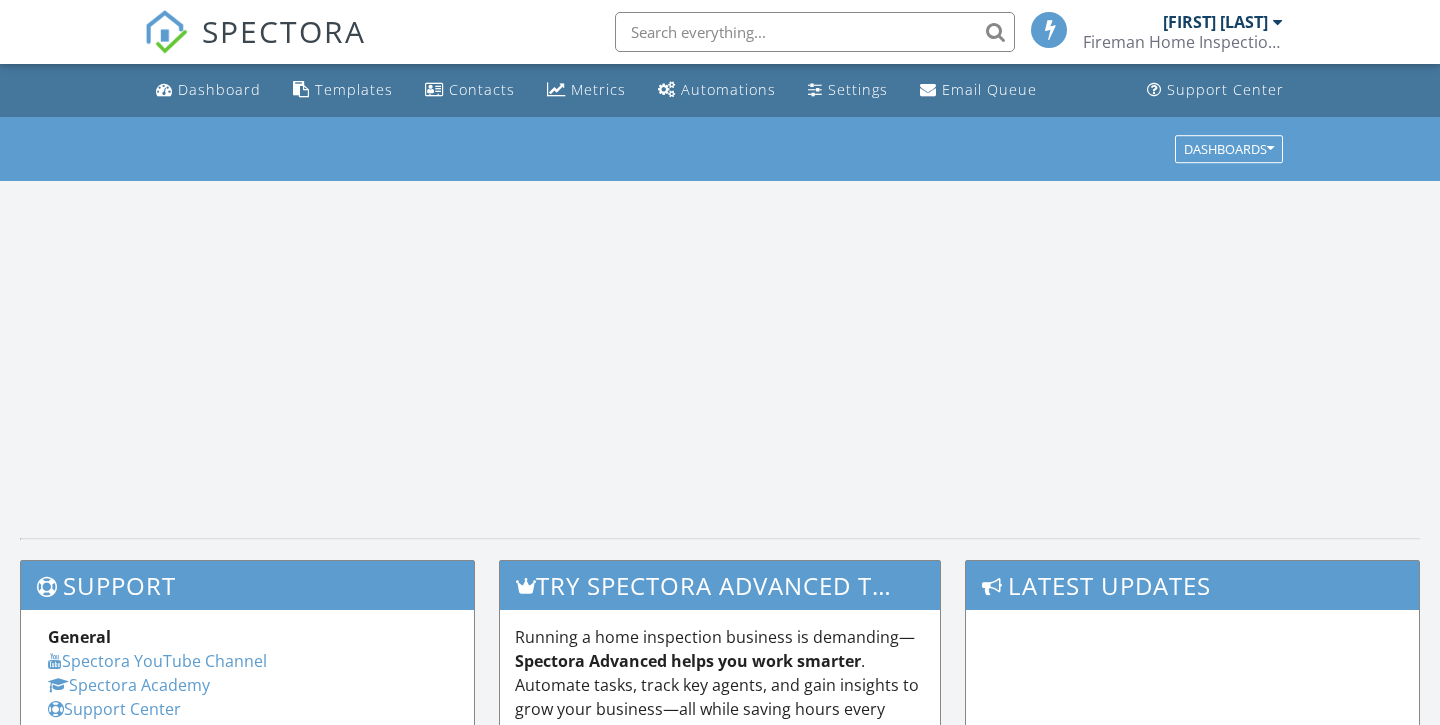 scroll, scrollTop: 0, scrollLeft: 0, axis: both 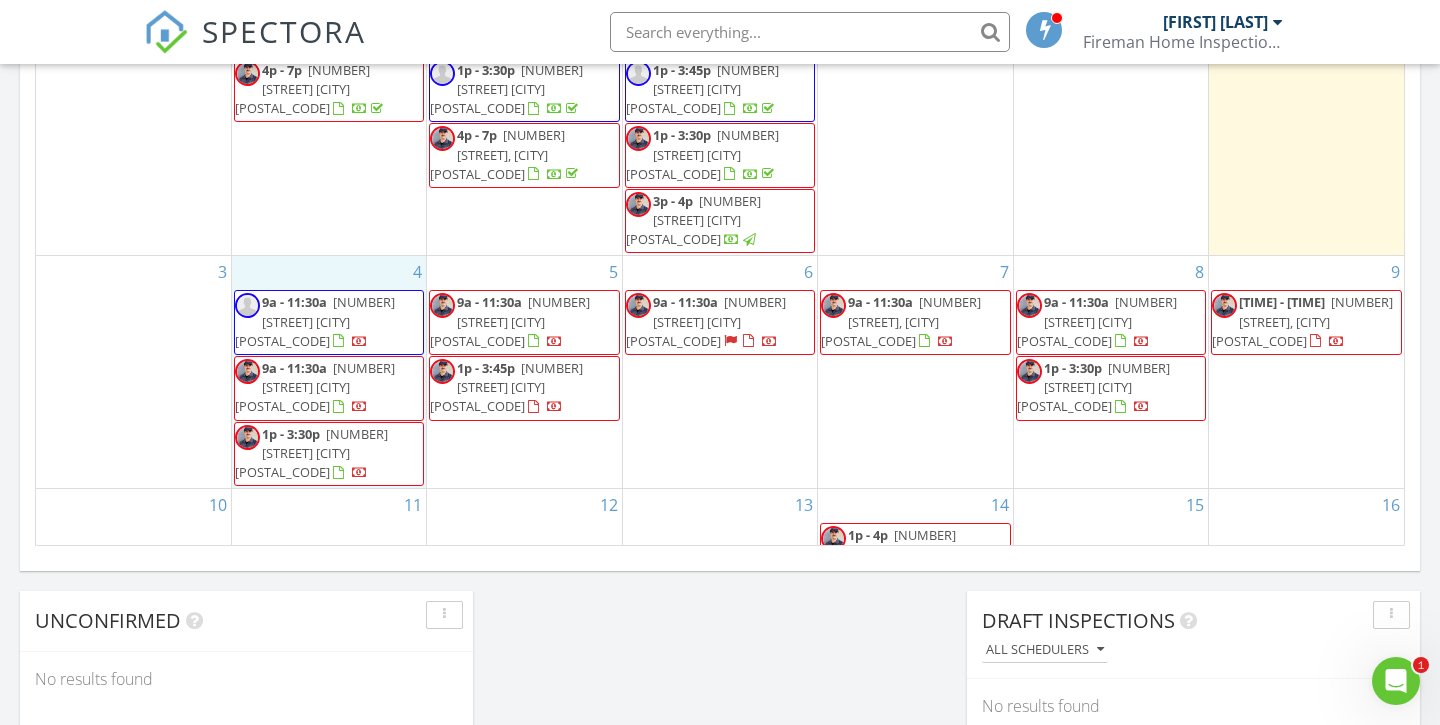 click on "[NUMBER] [TIME] - [TIME] [NUMBER] [STREET] [CITY] [POSTAL_CODE] [NUMBER] [TIME] - [TIME] [NUMBER] [STREET] [CITY] [POSTAL_CODE] [TIME] - [TIME] [NUMBER] [STREET] [CITY] [POSTAL_CODE]" at bounding box center (329, 372) 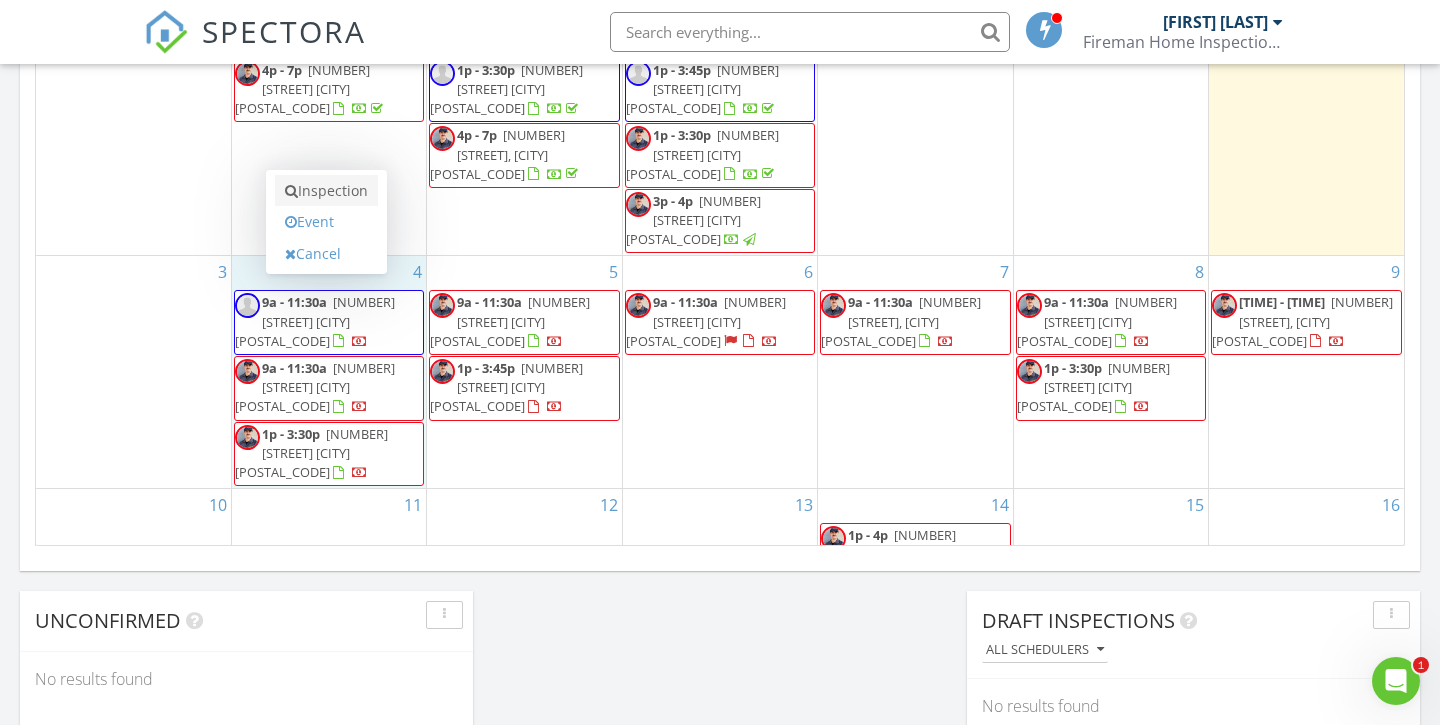 click on "Inspection" at bounding box center (326, 191) 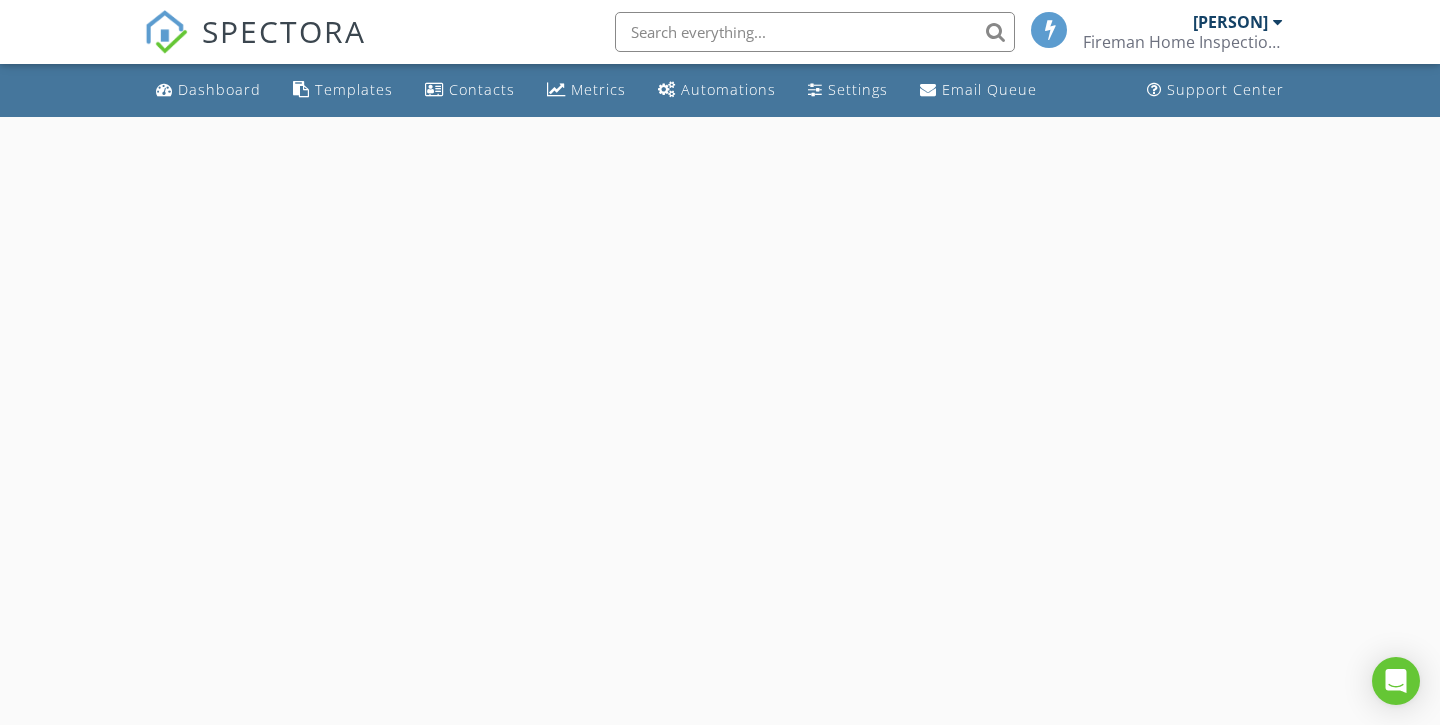 scroll, scrollTop: 0, scrollLeft: 0, axis: both 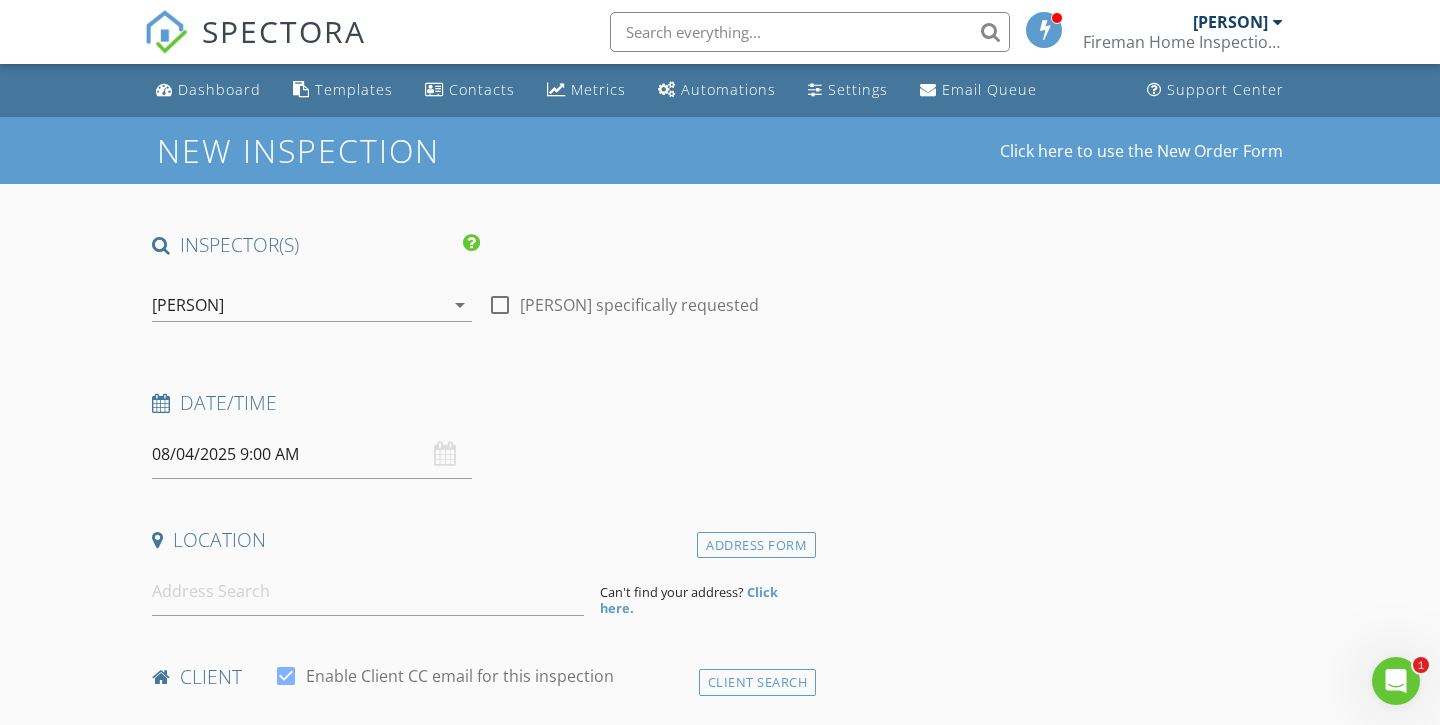 click on "arrow_drop_down" at bounding box center [460, 305] 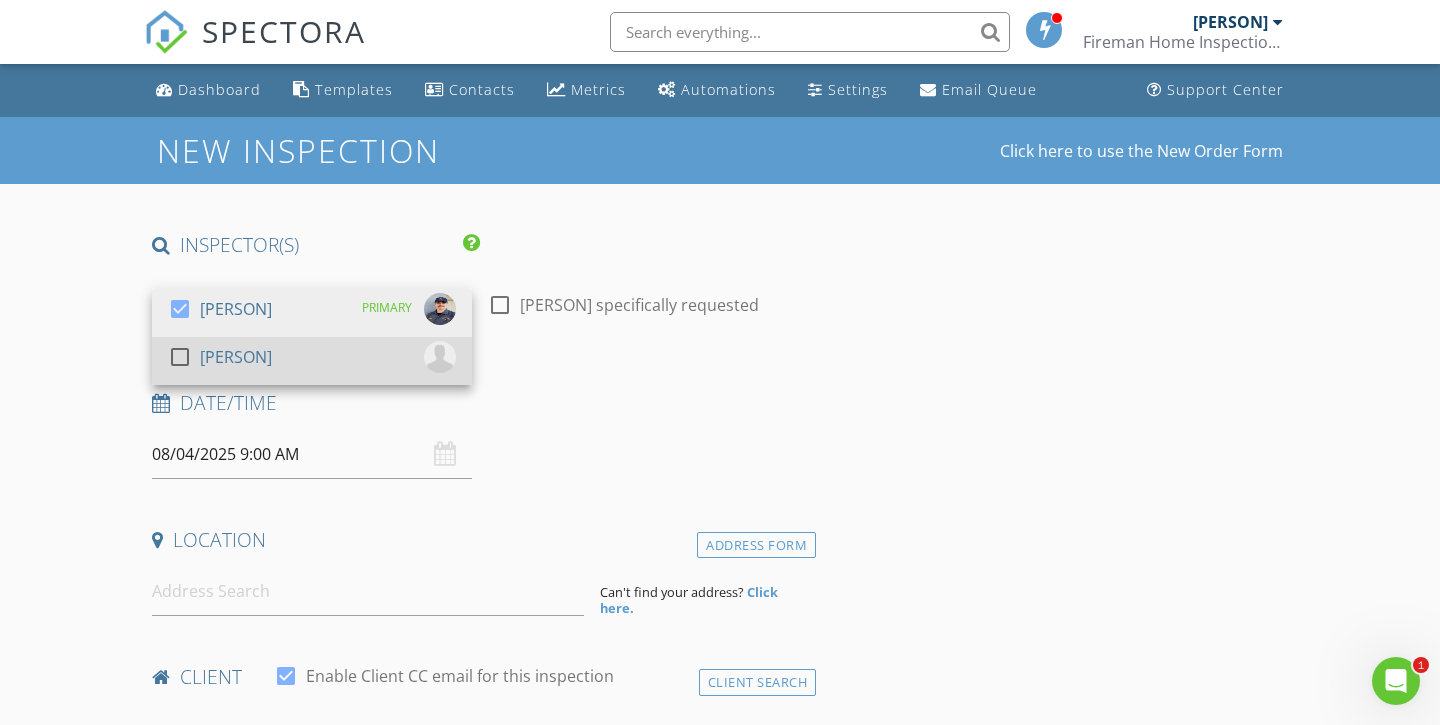 click on "check_box_outline_blank   Elijah Valenzuela" at bounding box center [312, 361] 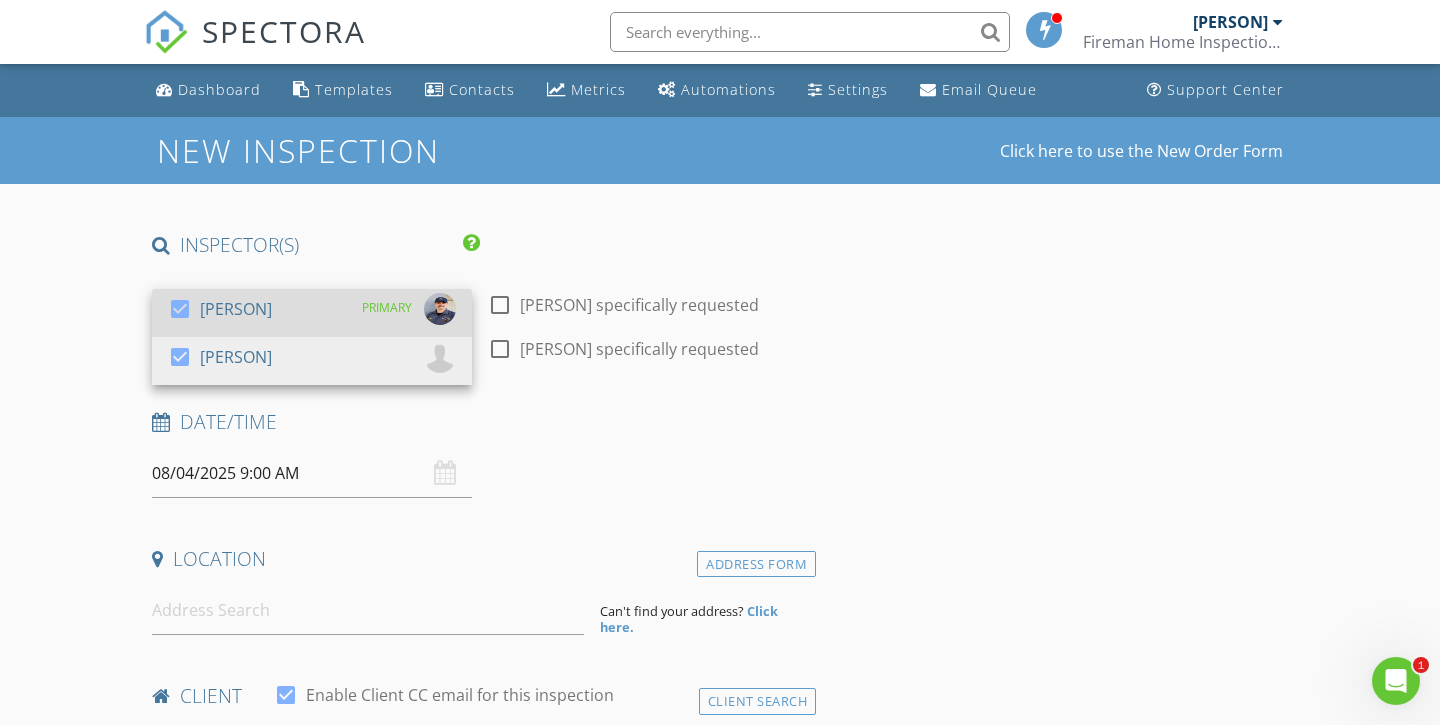 click on "check_box   Lee Carns   PRIMARY" at bounding box center (312, 313) 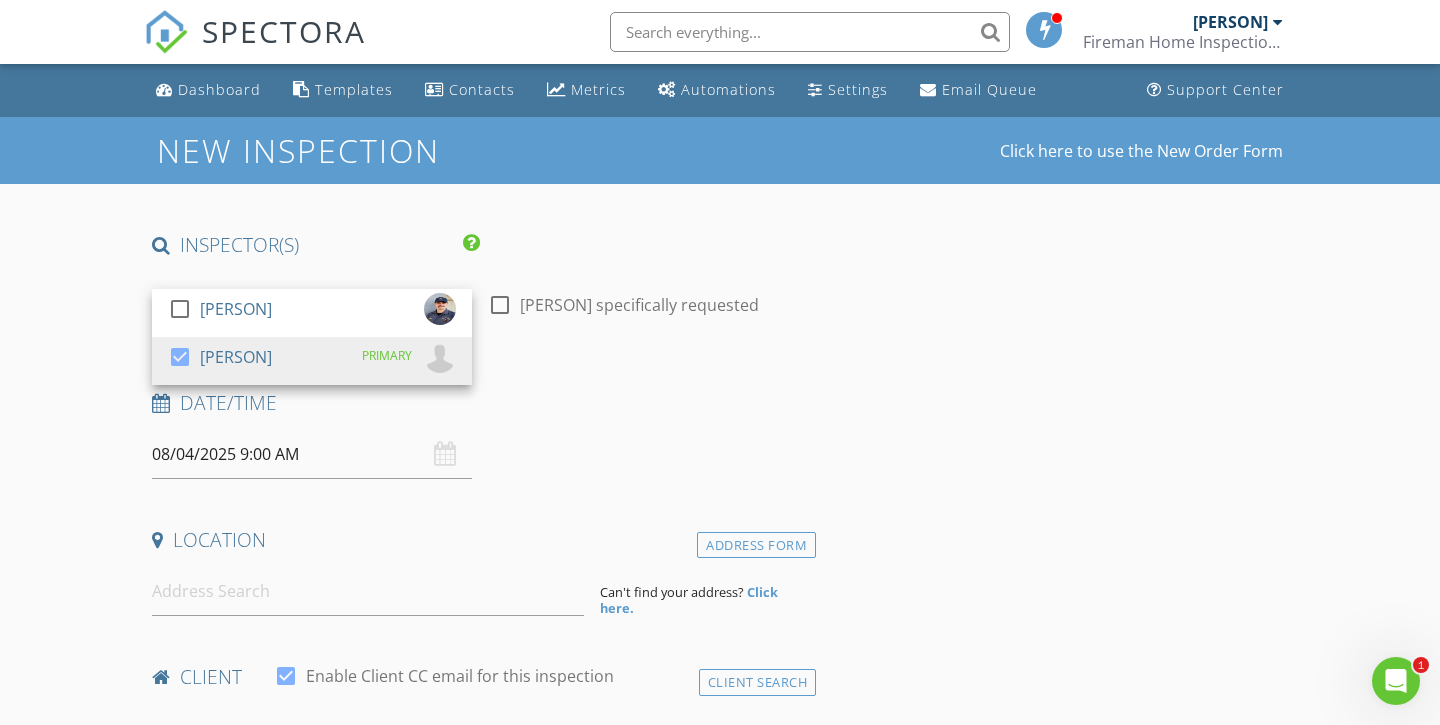 click on "INSPECTOR(S)
check_box_outline_blank   Lee Carns     check_box   Elijah Valenzuela   PRIMARY   Elijah Valenzuela arrow_drop_down   check_box_outline_blank Elijah Valenzuela specifically requested
Date/Time
08/04/2025 9:00 AM
Location
Address Form       Can't find your address?   Click here.
client
check_box Enable Client CC email for this inspection   Client Search     check_box_outline_blank Client is a Company/Organization     First Name   Last Name   Email   CC Email   Phone   Address   City   State   Zip       Notes   Private Notes
ADD ADDITIONAL client
SERVICES
check_box_outline_blank   Out of area fee   check_box_outline_blank   Re-Inspection   check_box_outline_blank   Out Of Area Fee Small   check_box_outline_blank   Roof Inspection   check_box_outline_blank" at bounding box center [480, 1667] 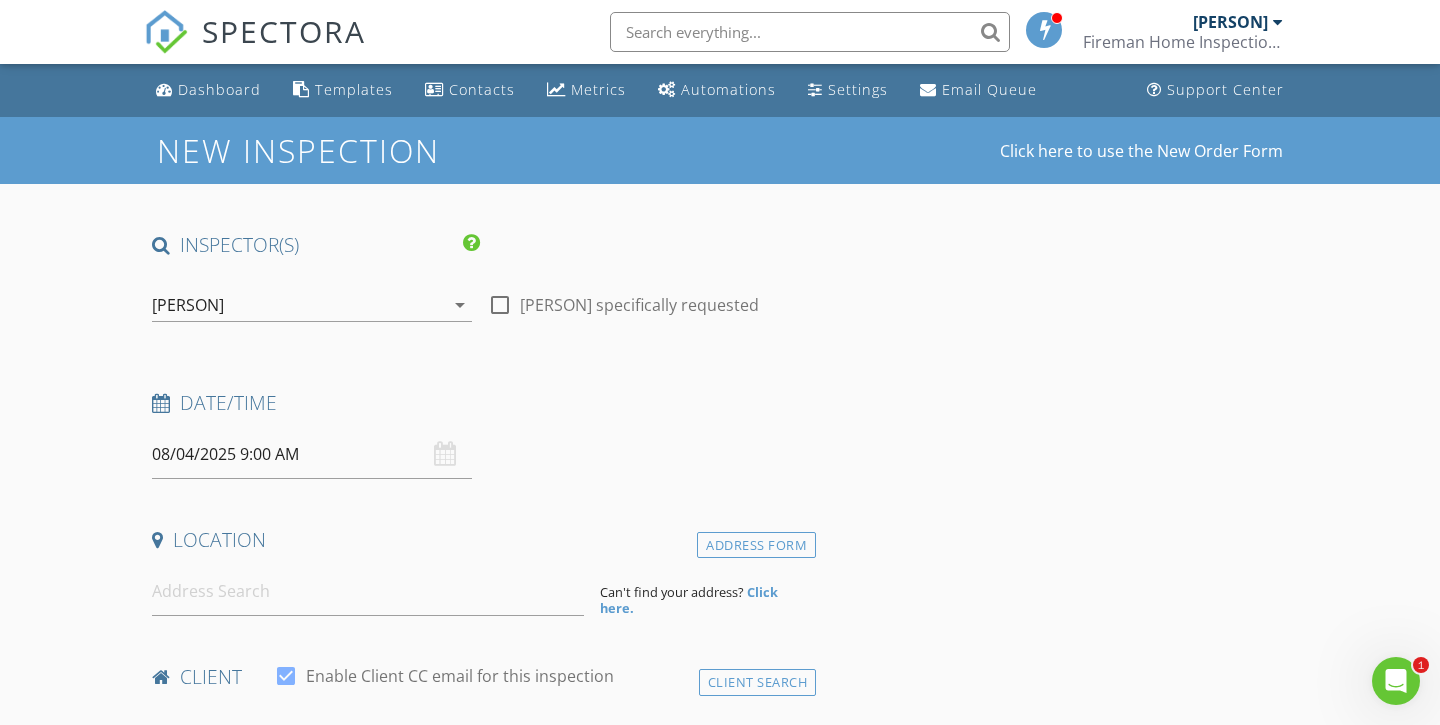 click on "08/04/2025 9:00 AM" at bounding box center [312, 454] 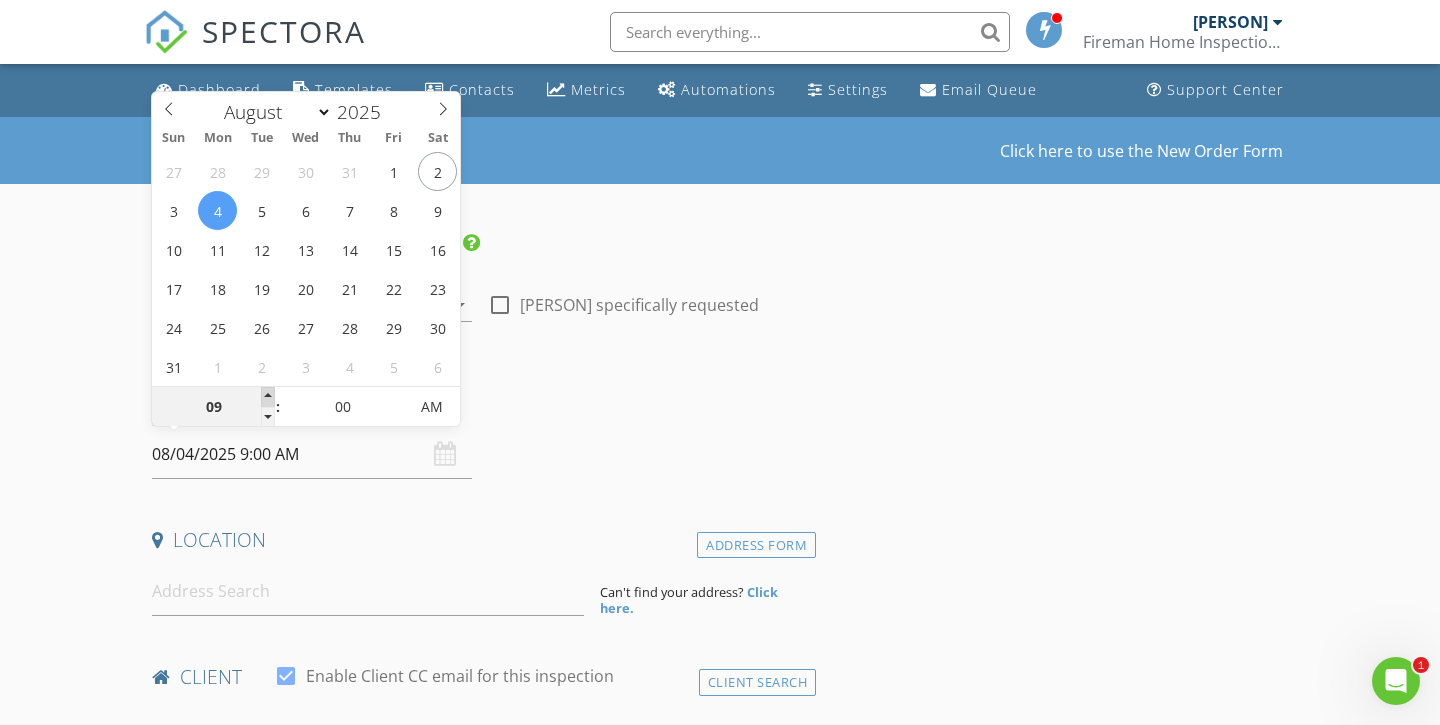type on "10" 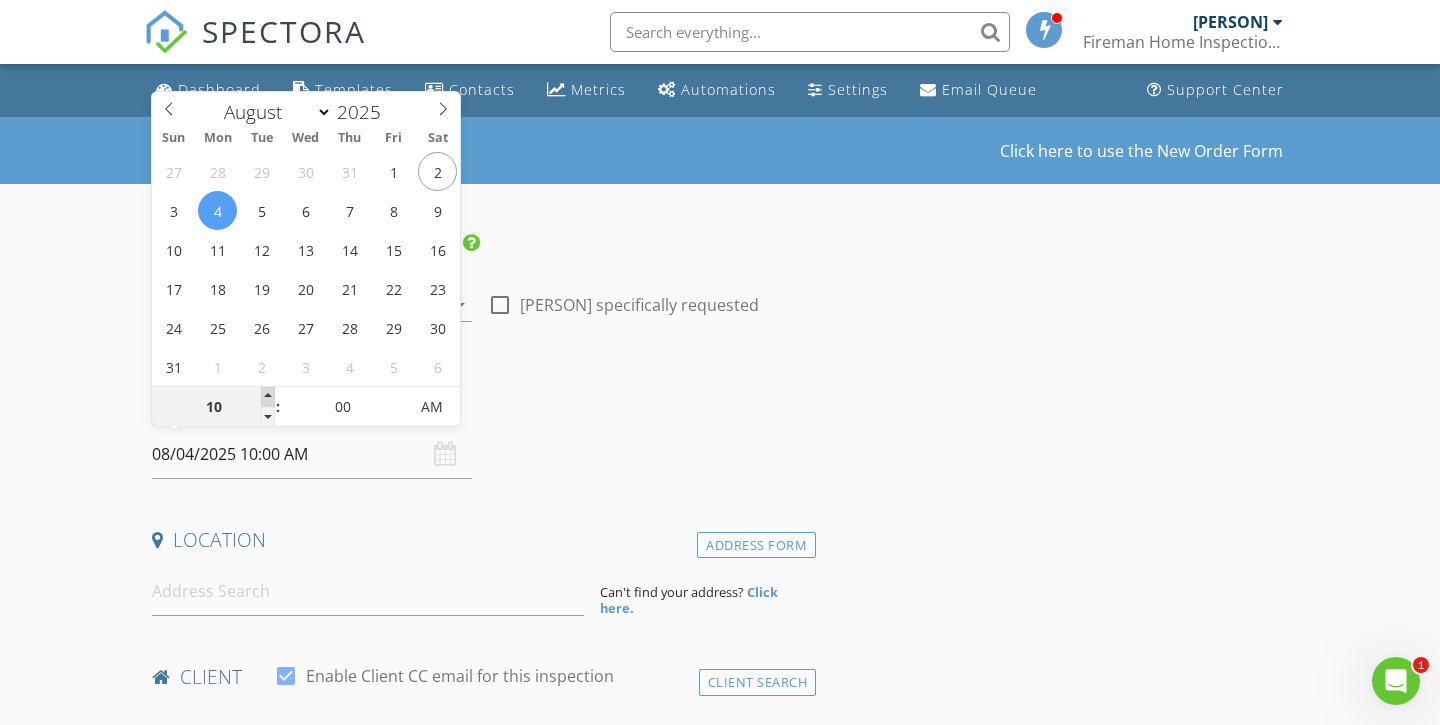 click at bounding box center (268, 397) 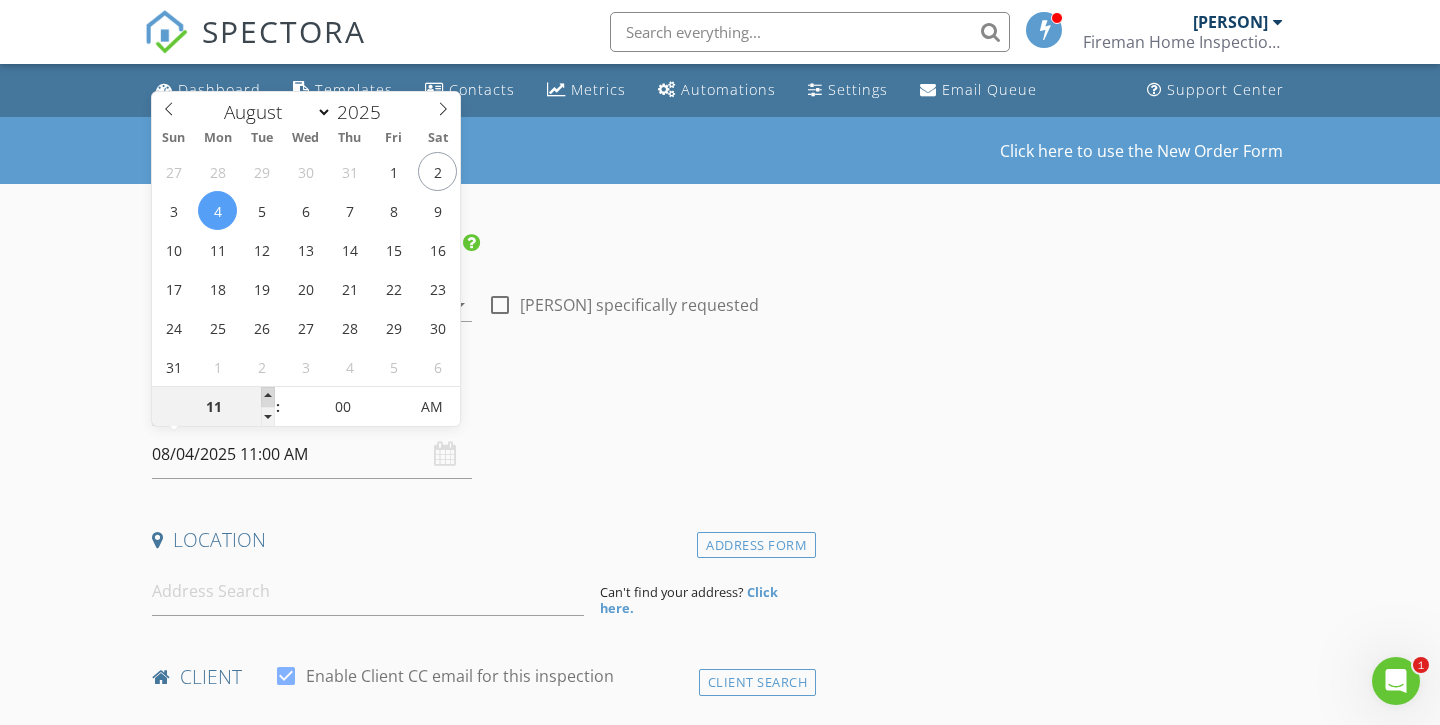 click at bounding box center (268, 397) 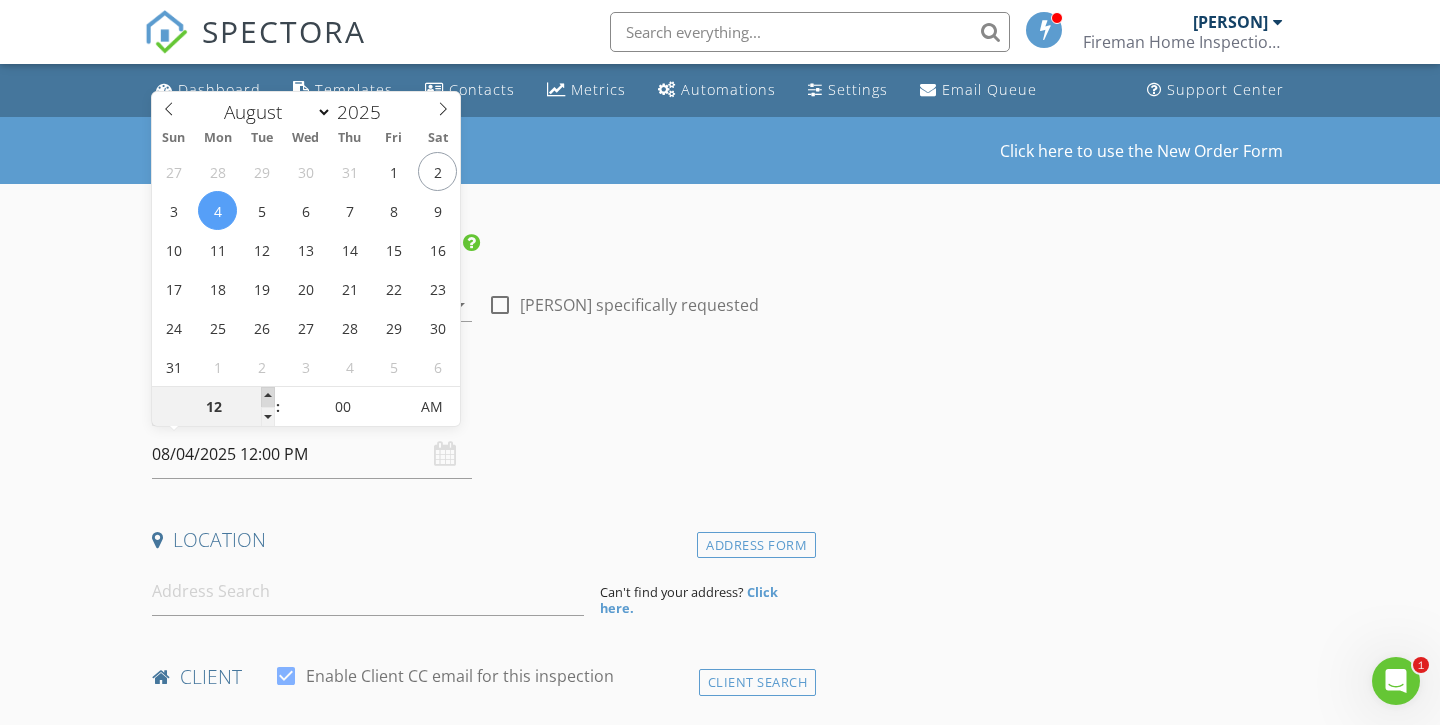 click at bounding box center (268, 397) 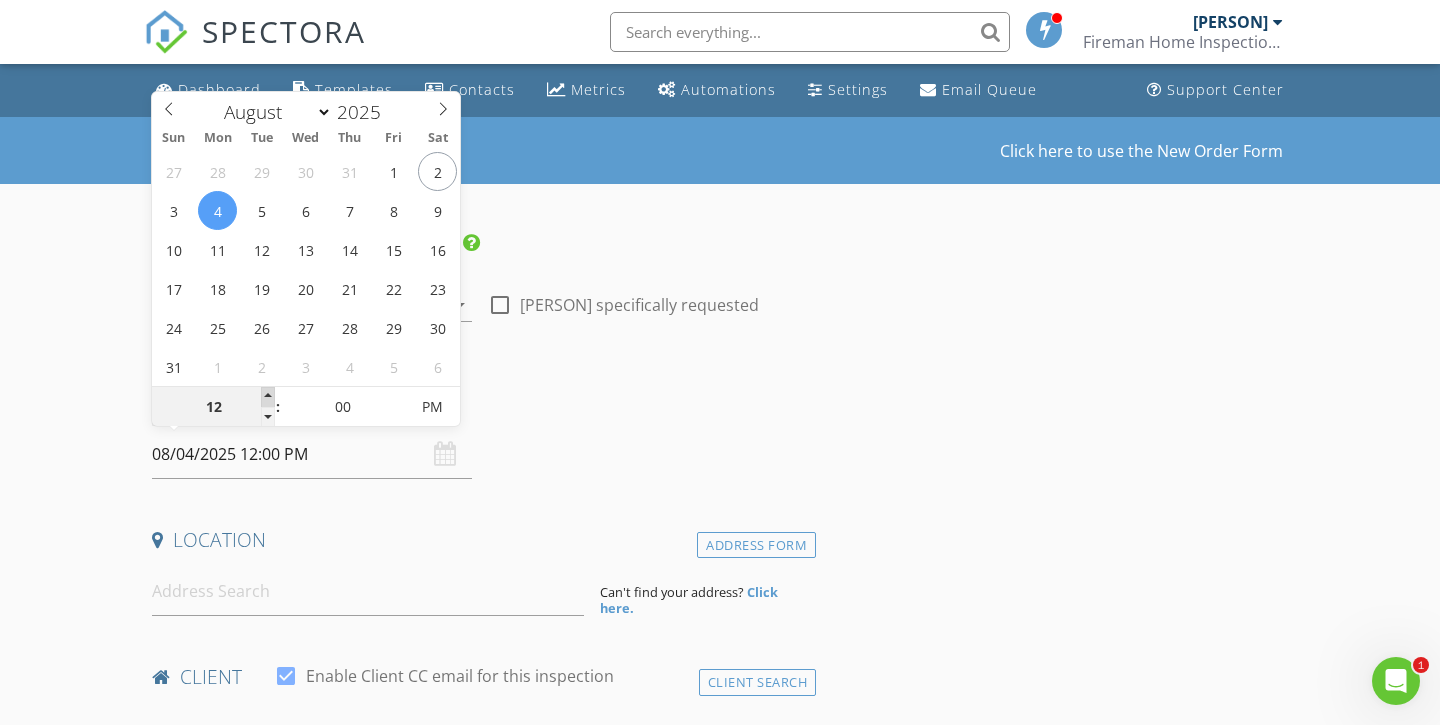 type on "01" 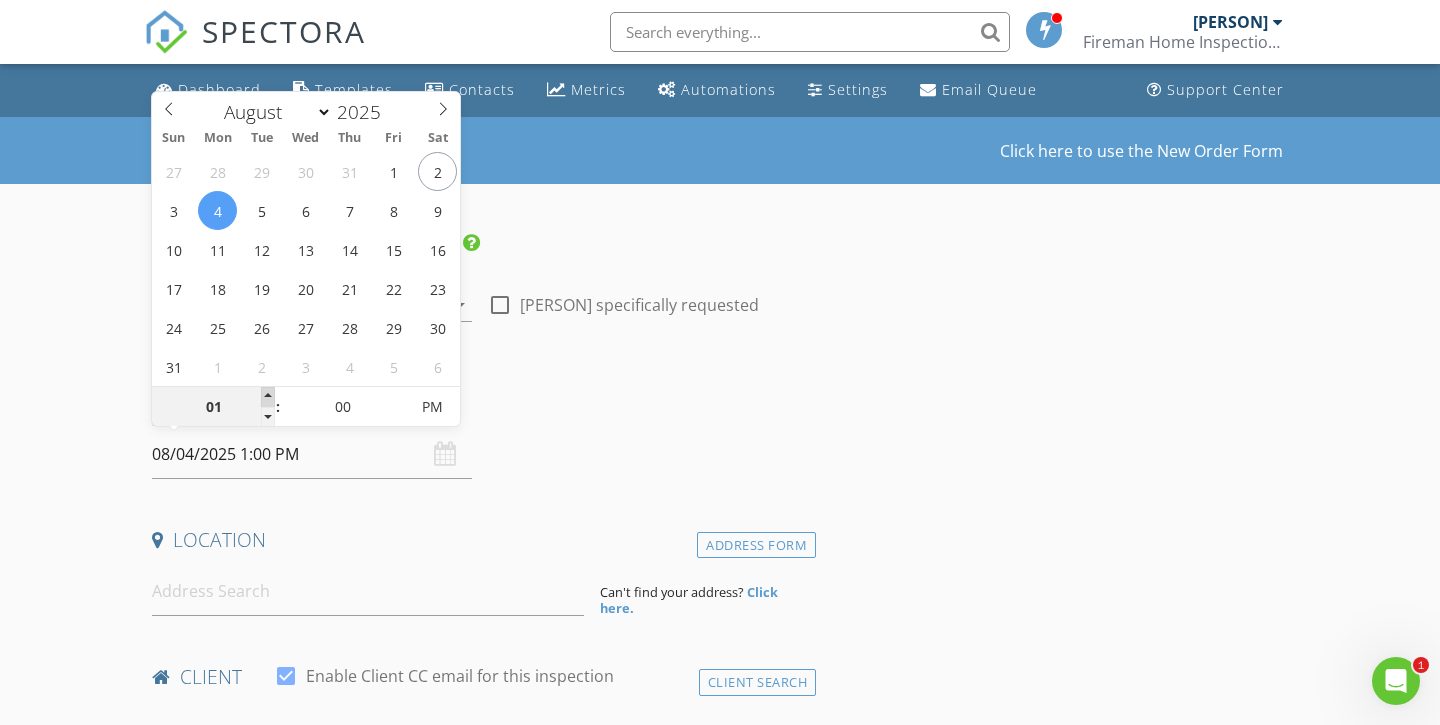 click at bounding box center (268, 397) 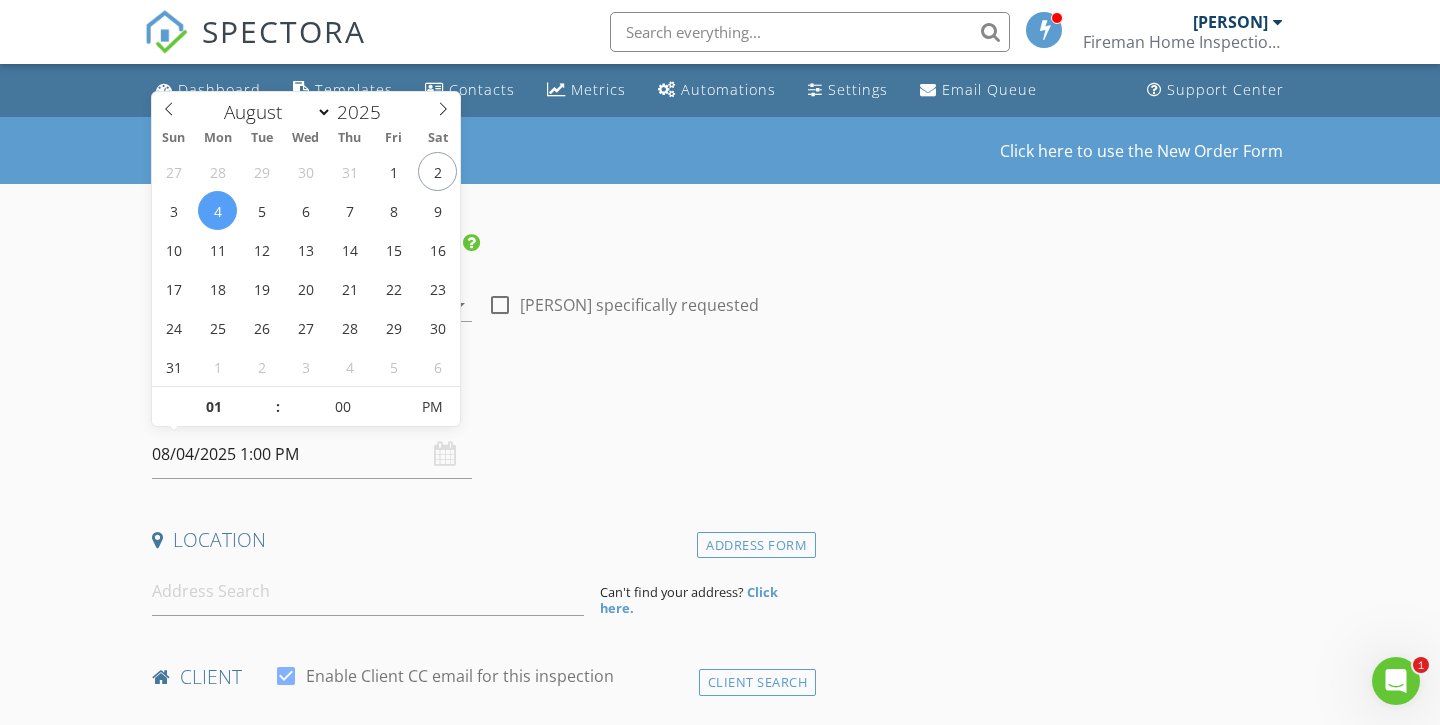 click on "Location" at bounding box center [480, 540] 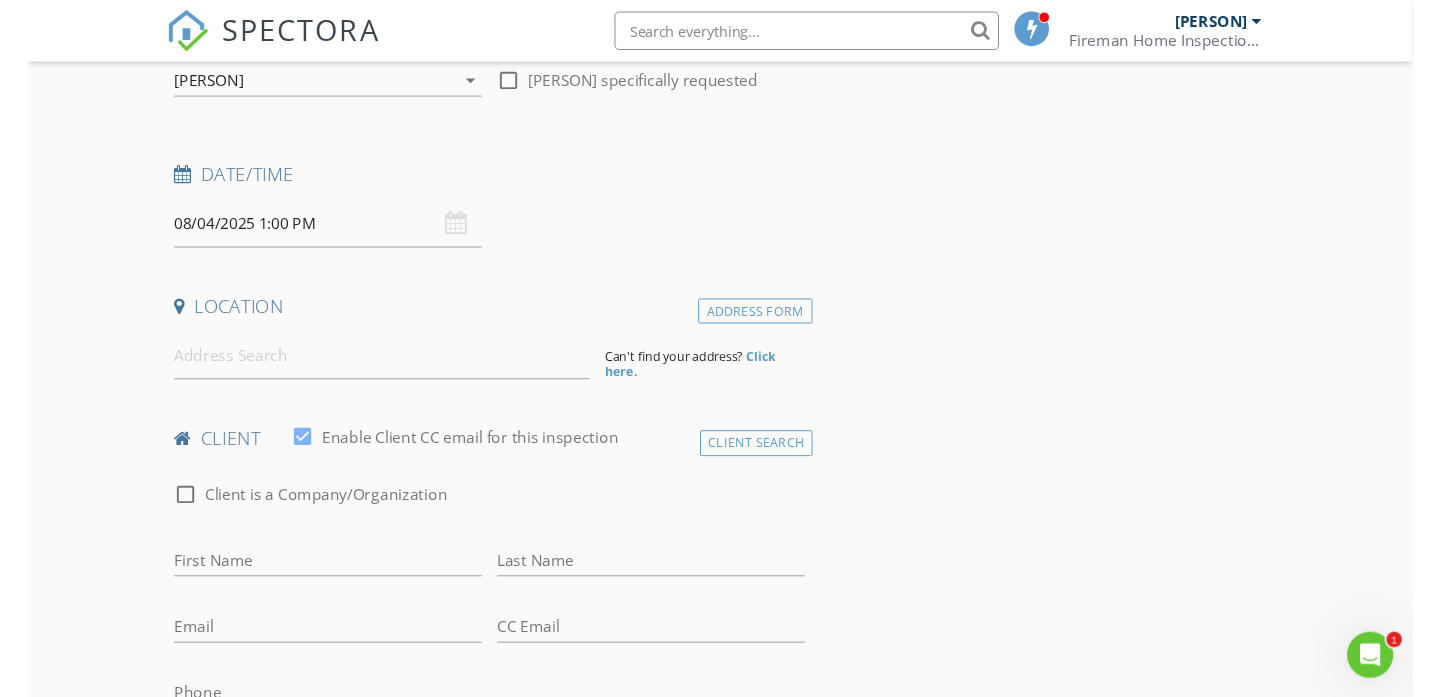 scroll, scrollTop: 226, scrollLeft: 0, axis: vertical 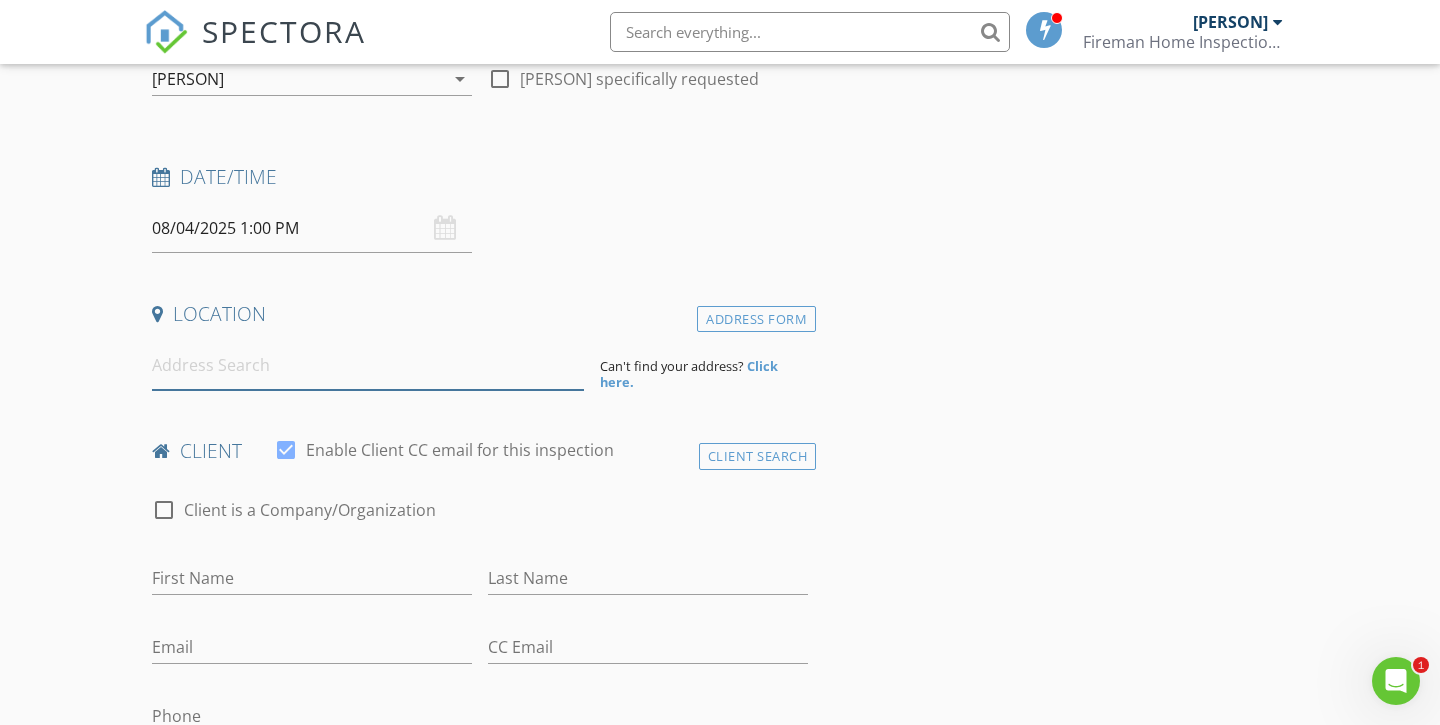 click at bounding box center [368, 365] 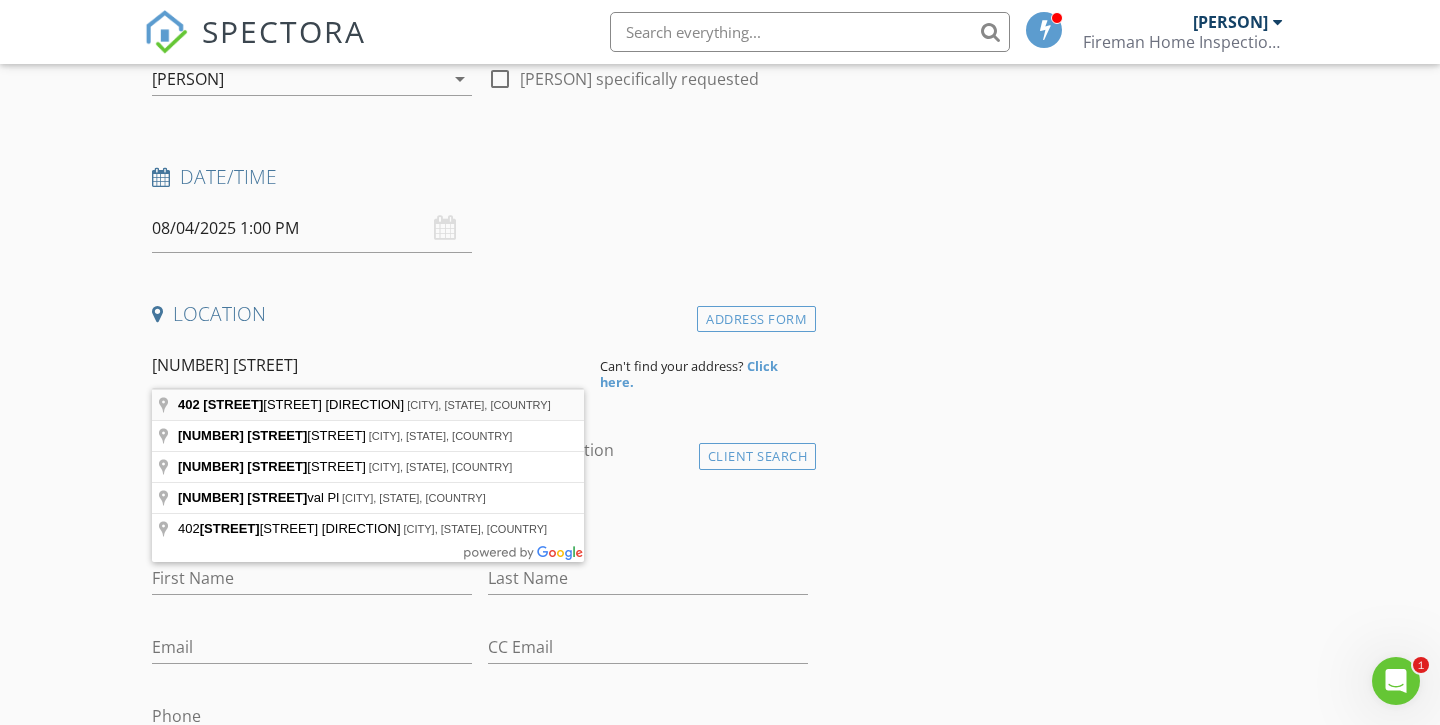 type on "402 Coronado Ln NE, Los Lunas, NM, USA" 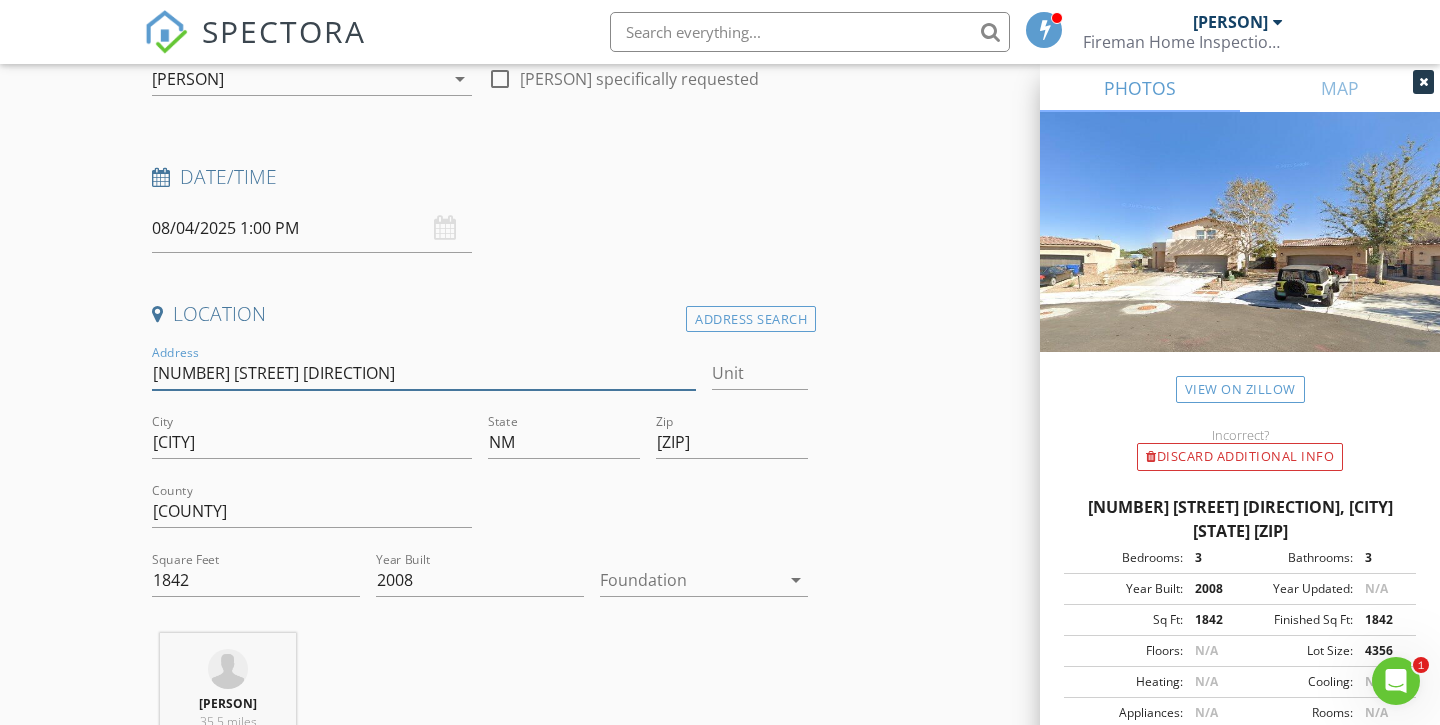 drag, startPoint x: 154, startPoint y: 370, endPoint x: 322, endPoint y: 367, distance: 168.02678 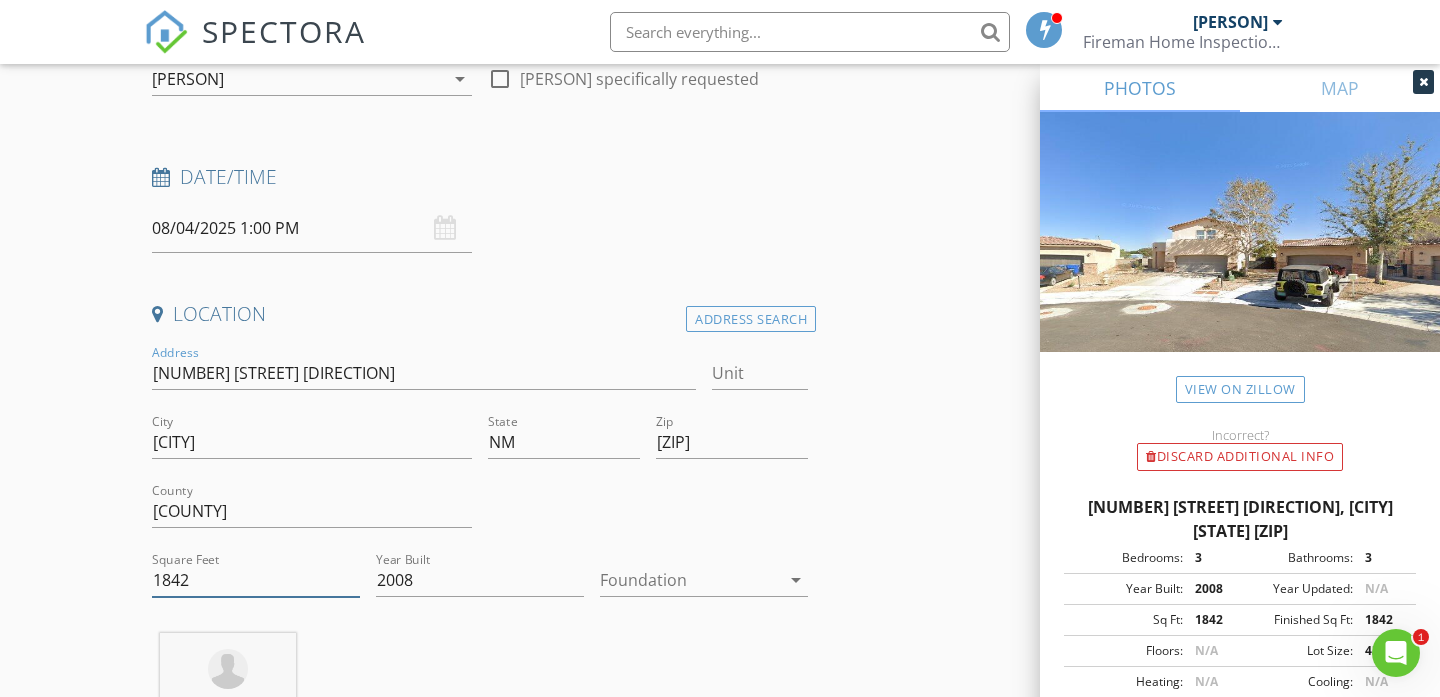click on "1842" at bounding box center [256, 580] 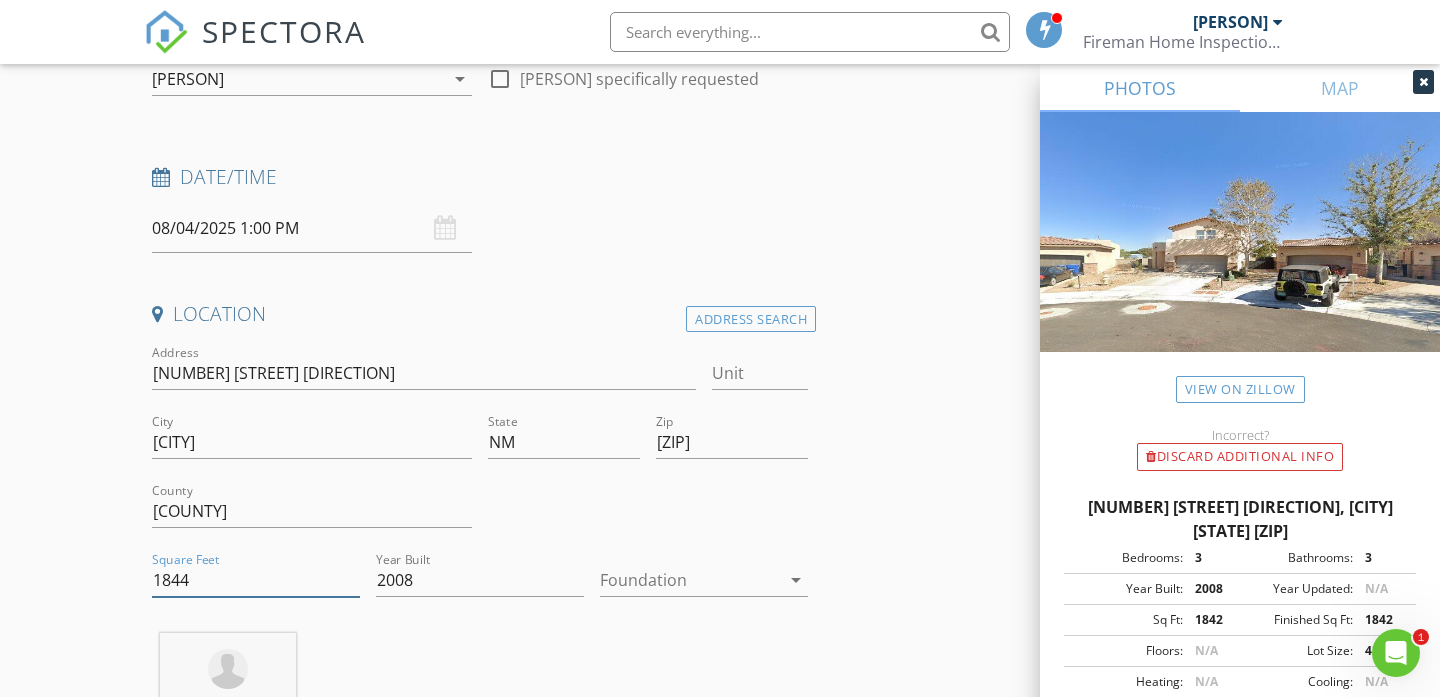 type on "[NUMBER]" 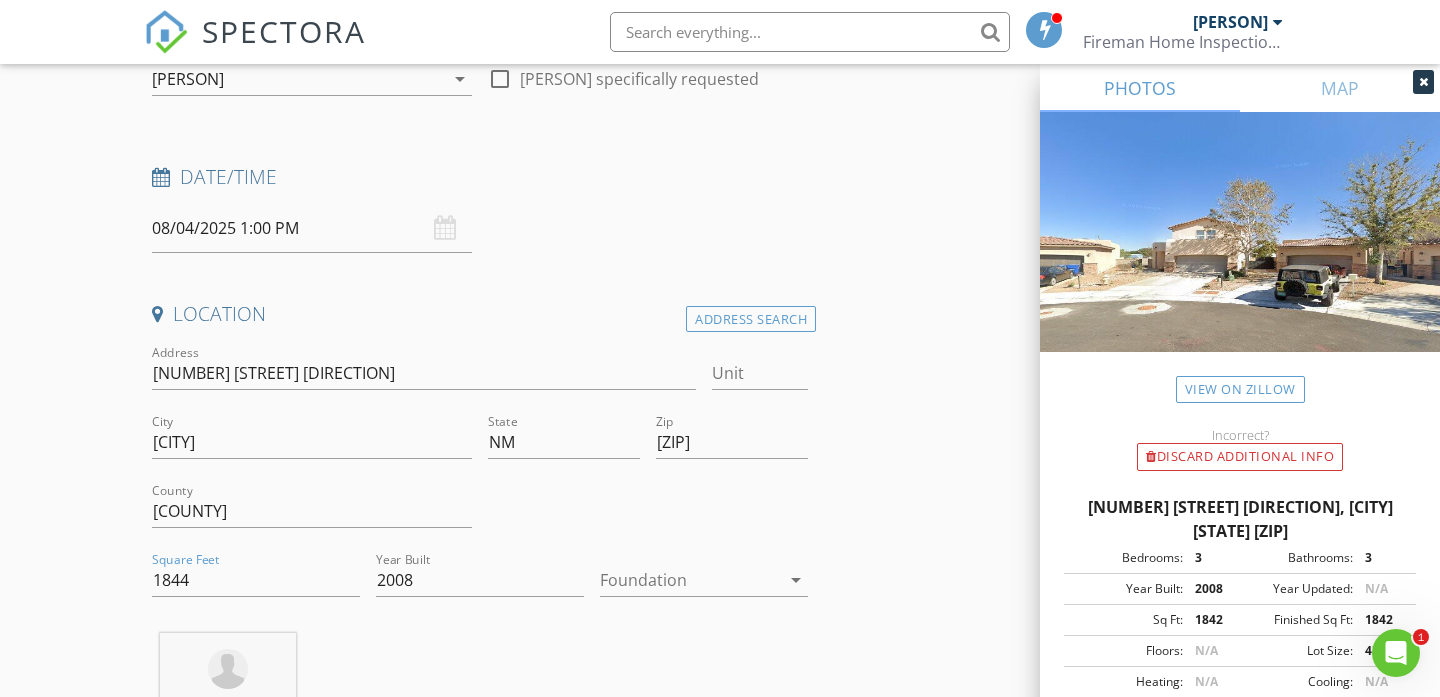 click at bounding box center [690, 580] 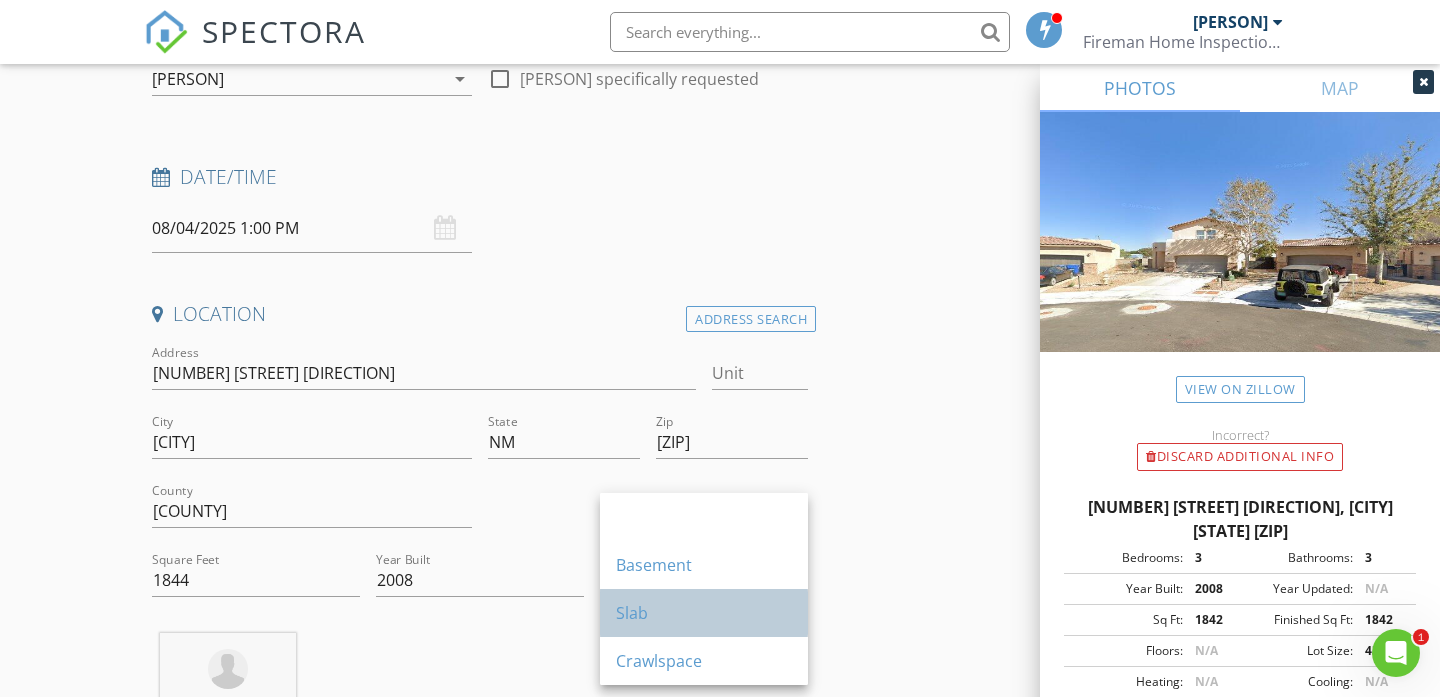 click on "Slab" at bounding box center (704, 613) 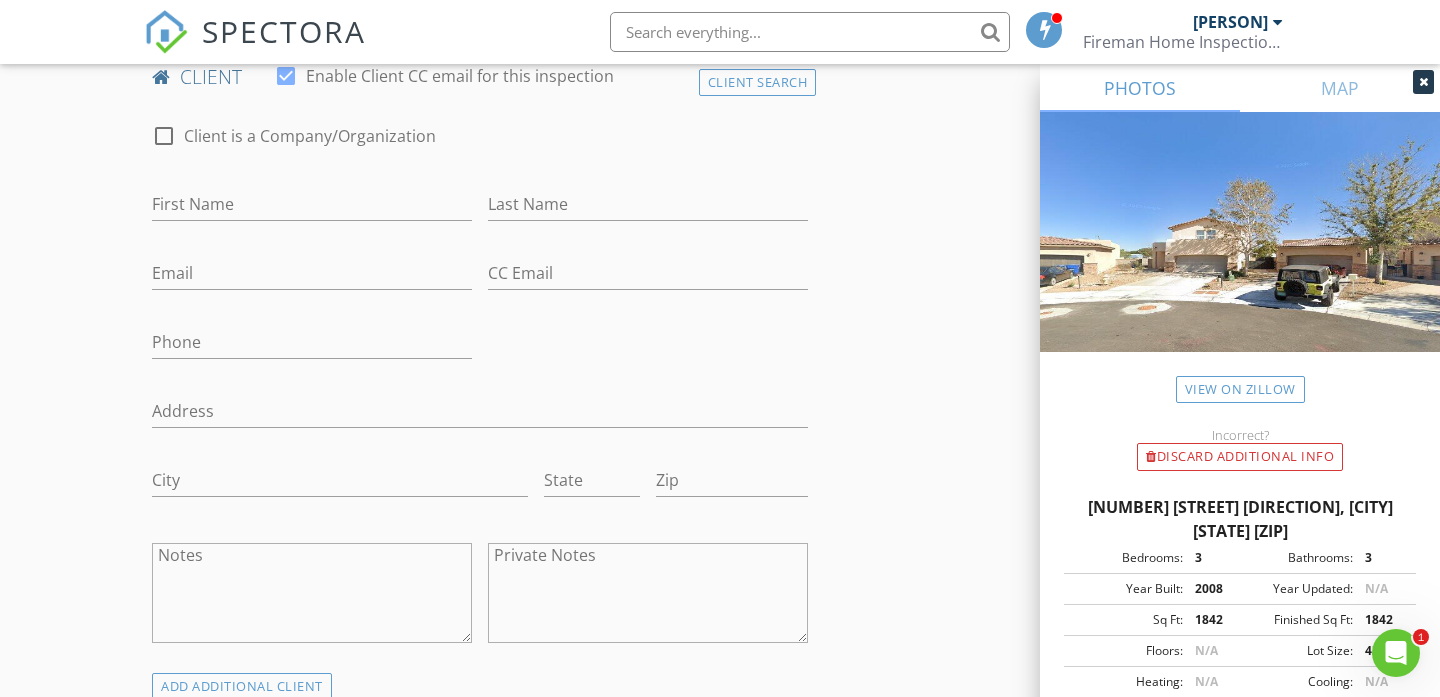 scroll, scrollTop: 1011, scrollLeft: 0, axis: vertical 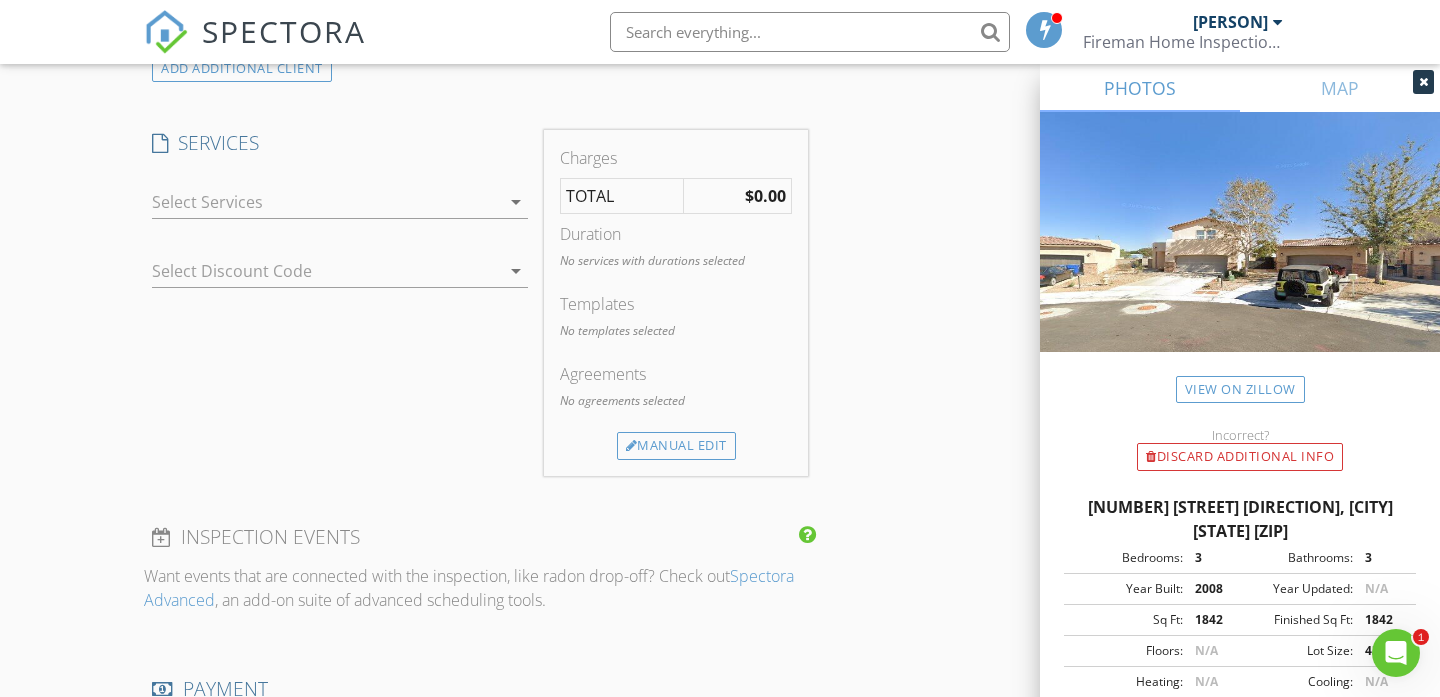 click at bounding box center [326, 202] 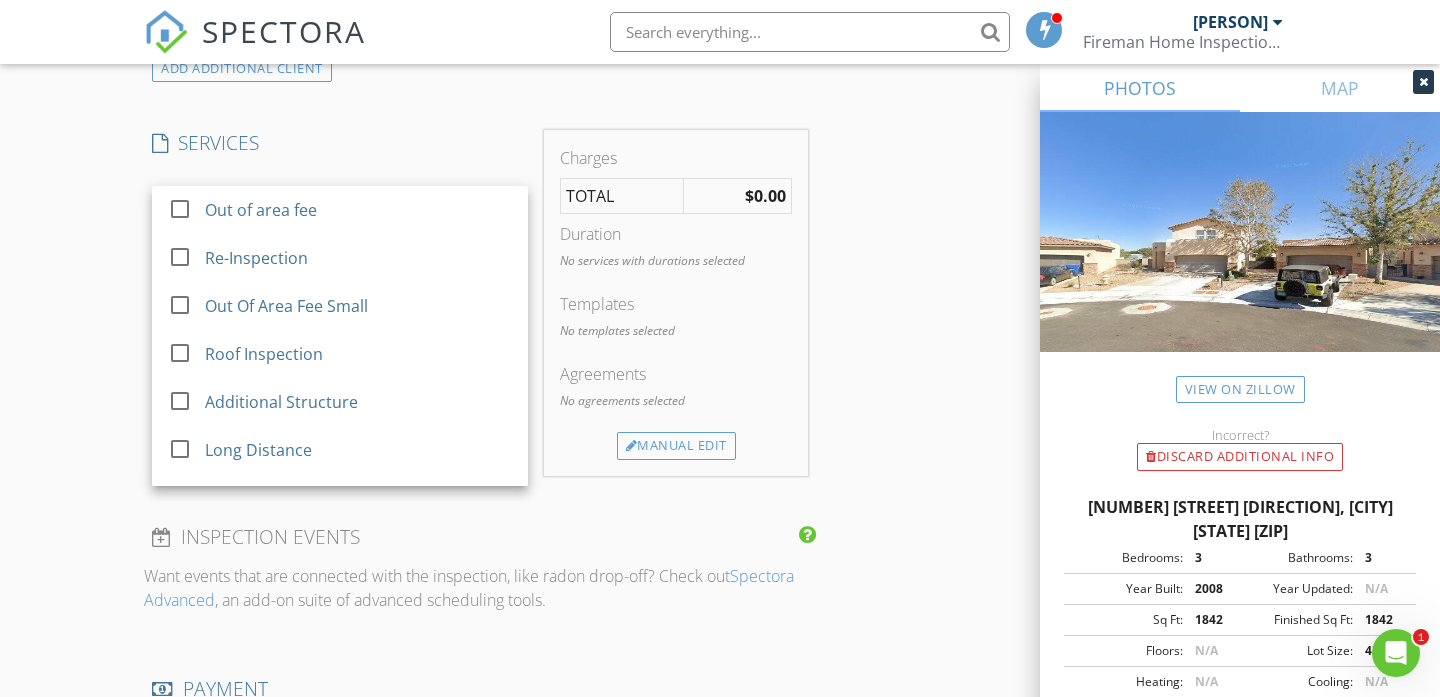 click on "New Inspection
Click here to use the New Order Form
INSPECTOR(S)
check_box_outline_blank   Lee Carns     check_box   Elijah Valenzuela   PRIMARY   Elijah Valenzuela arrow_drop_down   check_box_outline_blank Elijah Valenzuela specifically requested
Date/Time
08/04/2025 1:00 PM
Location
Address Search       Address 402 Coronado Ln NE   Unit   City Los Lunas   State NM   Zip 87031   County Valencia     Square Feet 1844   Year Built 2008   Foundation Slab arrow_drop_down     Elijah Valenzuela     35.5 miles     (an hour)
client
check_box Enable Client CC email for this inspection   Client Search     check_box_outline_blank Client is a Company/Organization     First Name L   Last Name   Email   CC Email   Phone   Address   City   State   Zip       Notes   Private Notes
ADD ADDITIONAL client" at bounding box center (720, 270) 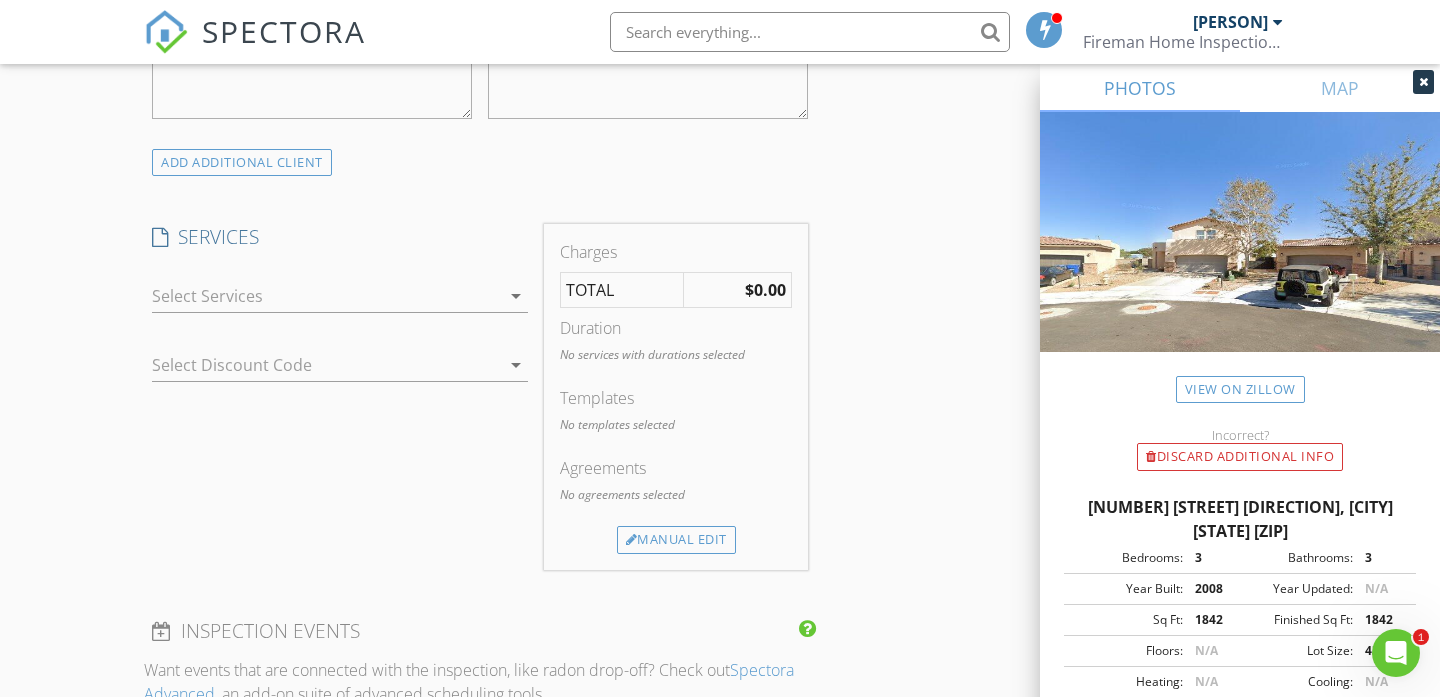 scroll, scrollTop: 1576, scrollLeft: 0, axis: vertical 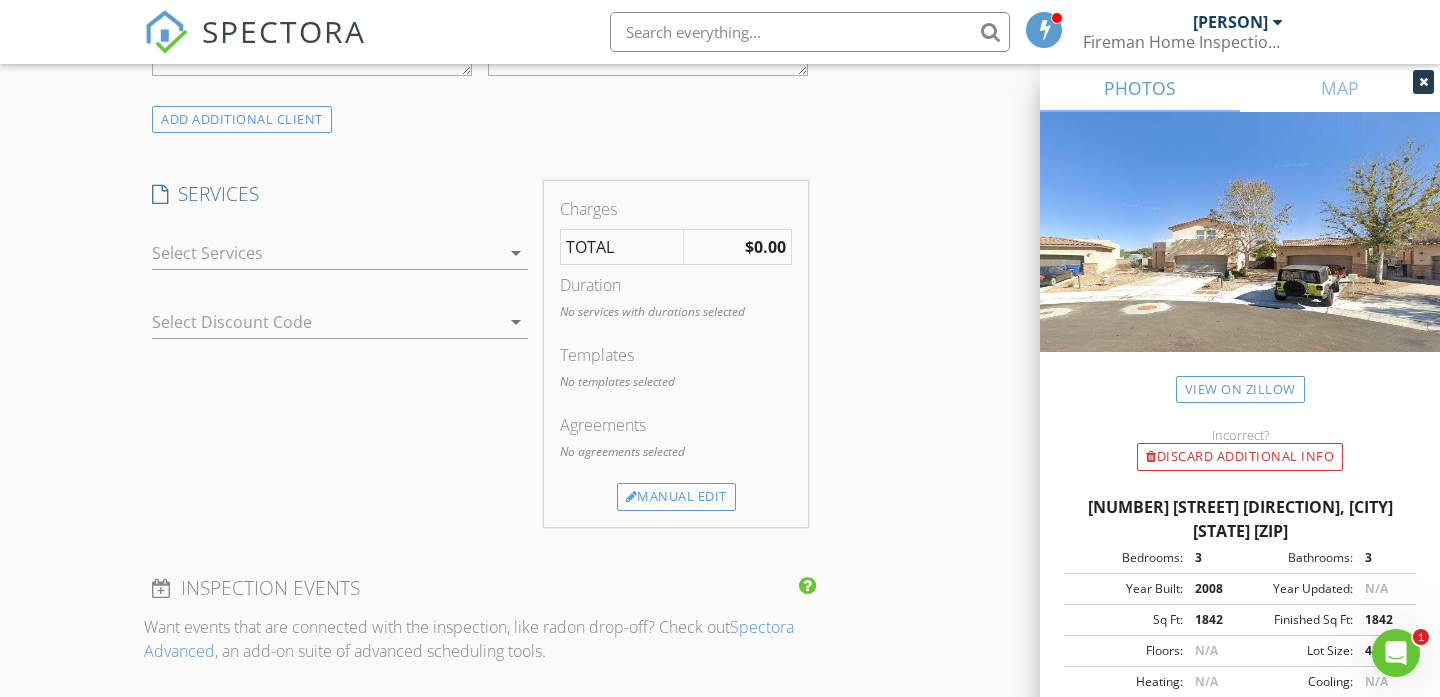 click at bounding box center (326, 253) 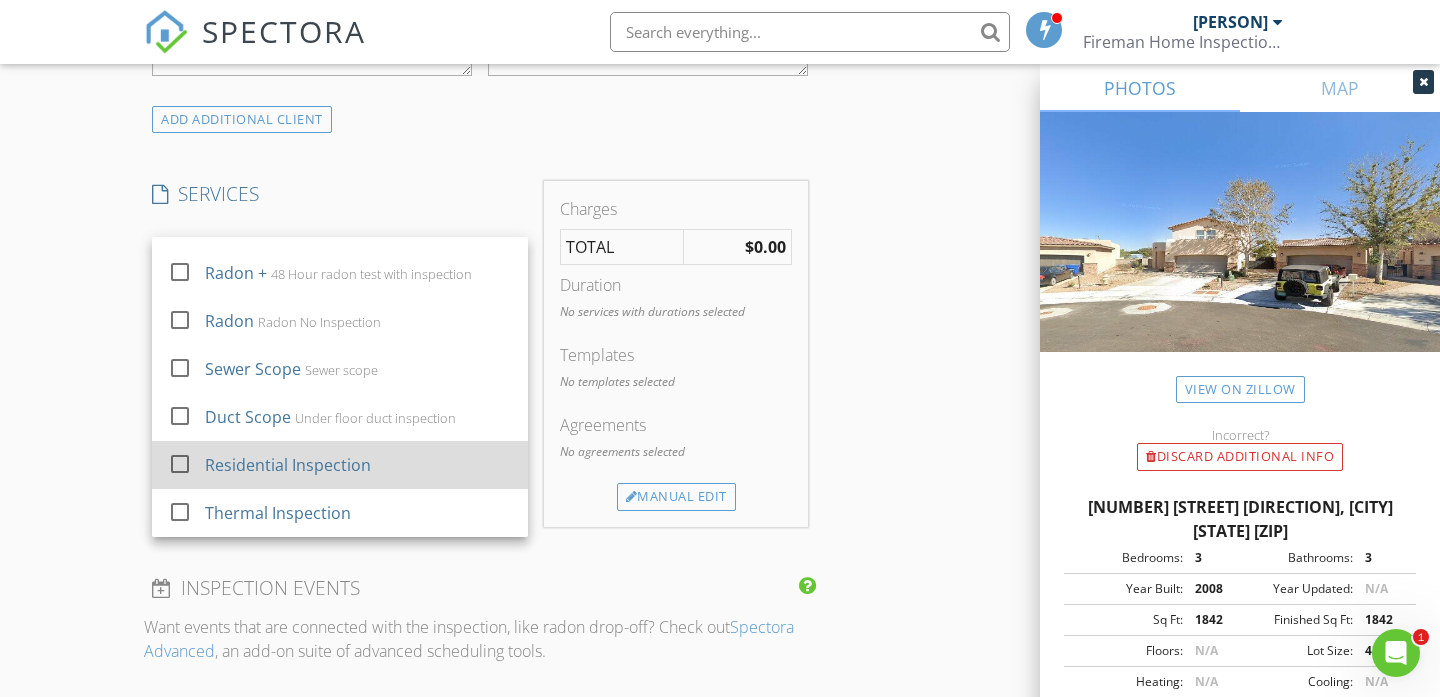 scroll, scrollTop: 324, scrollLeft: 0, axis: vertical 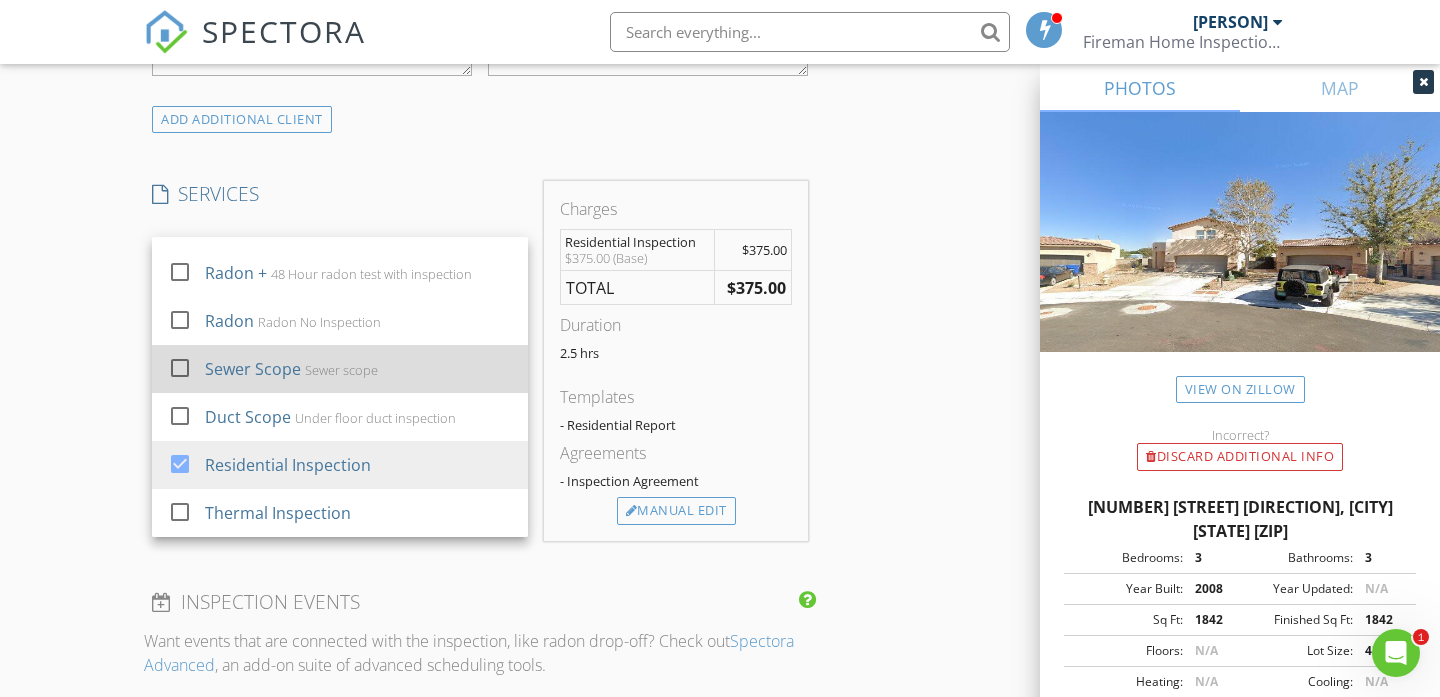 click on "Sewer Scope   Sewer scope" at bounding box center (358, 369) 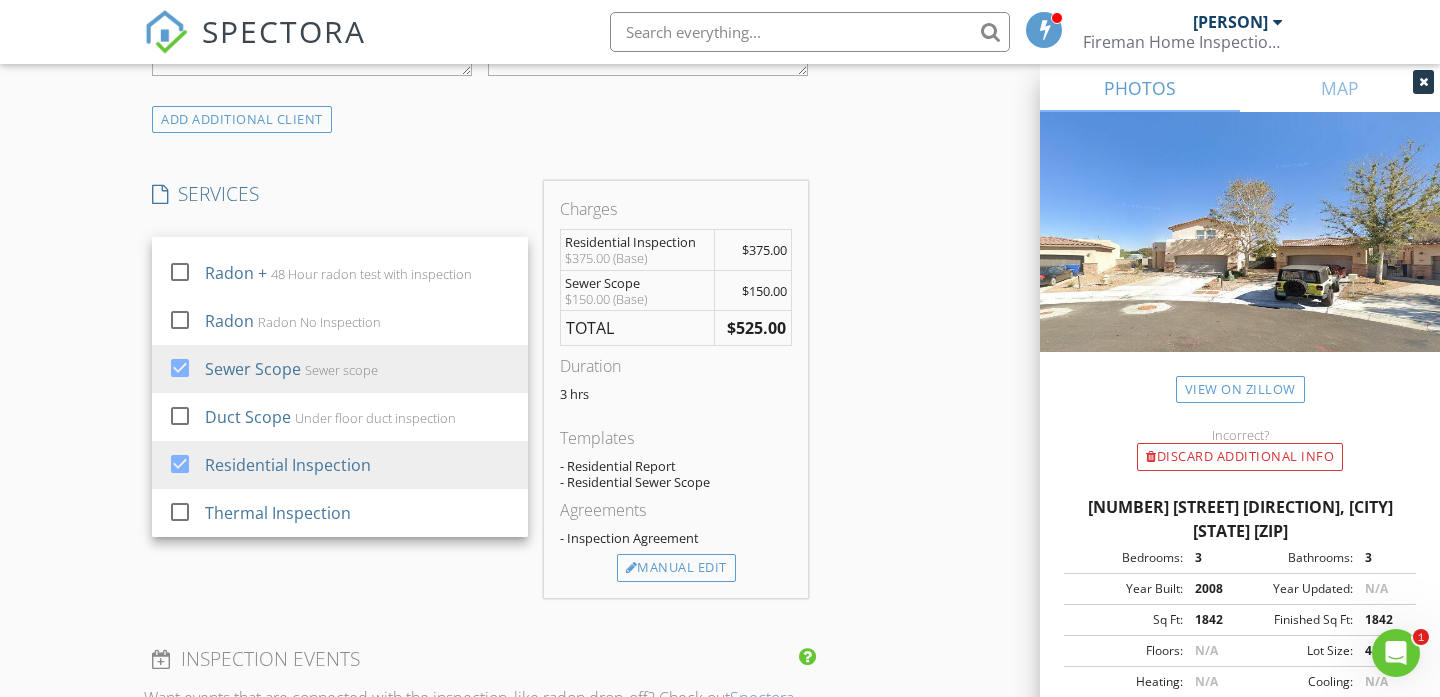 click on "New Inspection
Click here to use the New Order Form
INSPECTOR(S)
check_box_outline_blank   Lee Carns     check_box   Elijah Valenzuela   PRIMARY   Elijah Valenzuela arrow_drop_down   check_box_outline_blank Elijah Valenzuela specifically requested
Date/Time
08/04/2025 1:00 PM
Location
Address Search       Address 402 Coronado Ln NE   Unit   City Los Lunas   State NM   Zip 87031   County Valencia     Square Feet 1844   Year Built 2008   Foundation Slab arrow_drop_down     Elijah Valenzuela     35.5 miles     (an hour)
client
check_box Enable Client CC email for this inspection   Client Search     check_box_outline_blank Client is a Company/Organization     First Name L   Last Name   Email   CC Email   Phone   Address   City   State   Zip       Notes   Private Notes
ADD ADDITIONAL client" at bounding box center (720, 357) 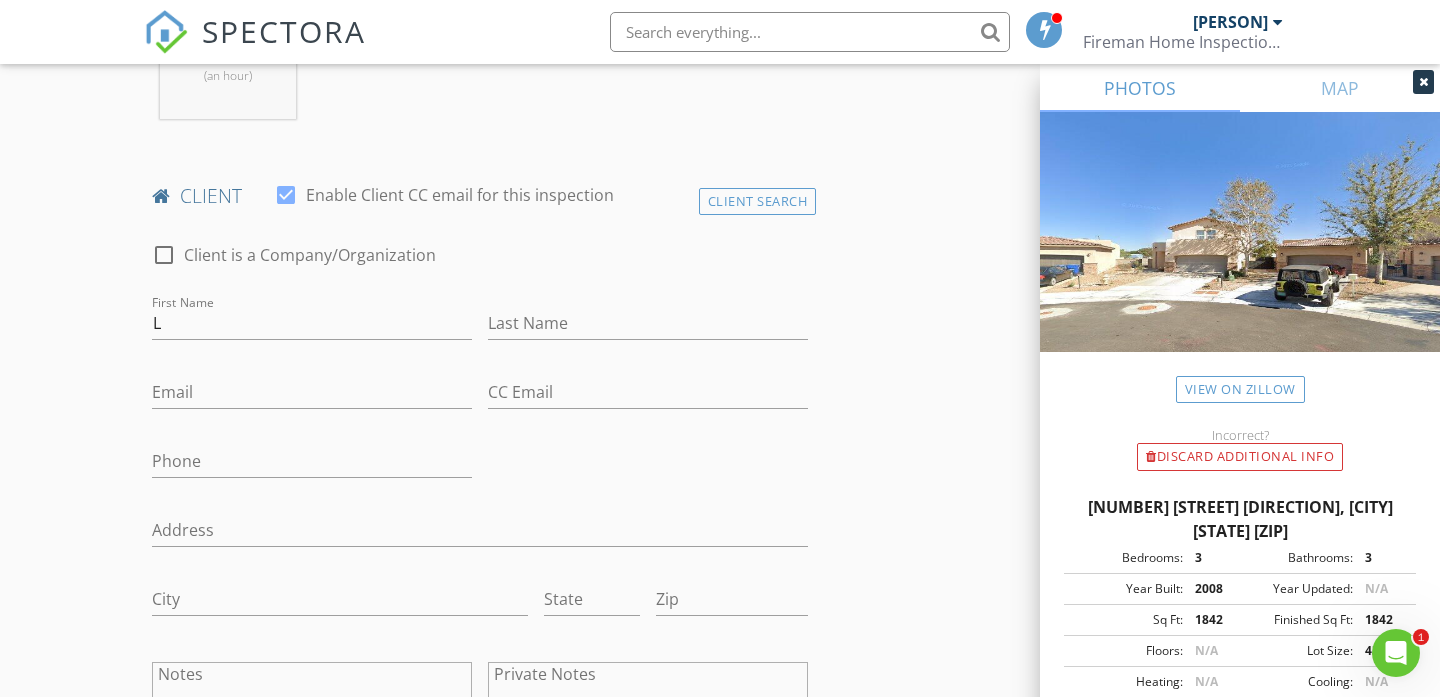 scroll, scrollTop: 893, scrollLeft: 0, axis: vertical 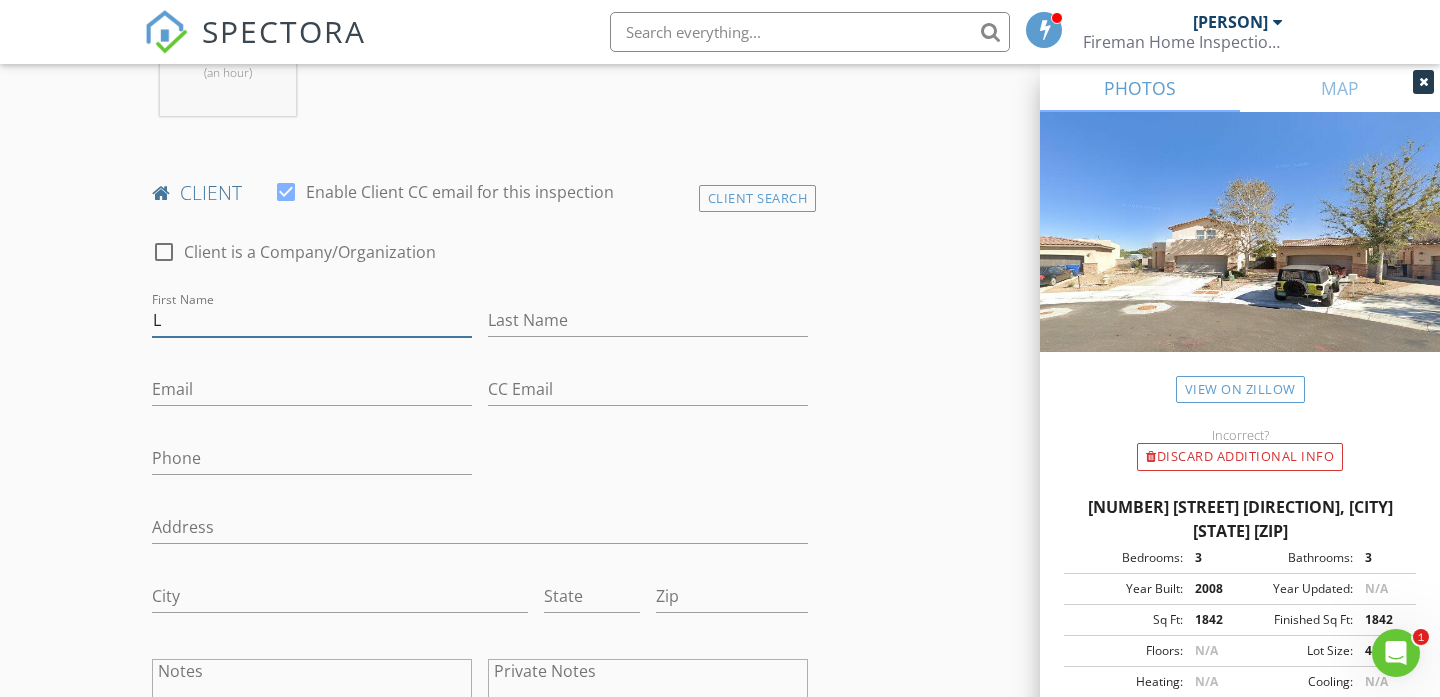 click on "L" at bounding box center [312, 320] 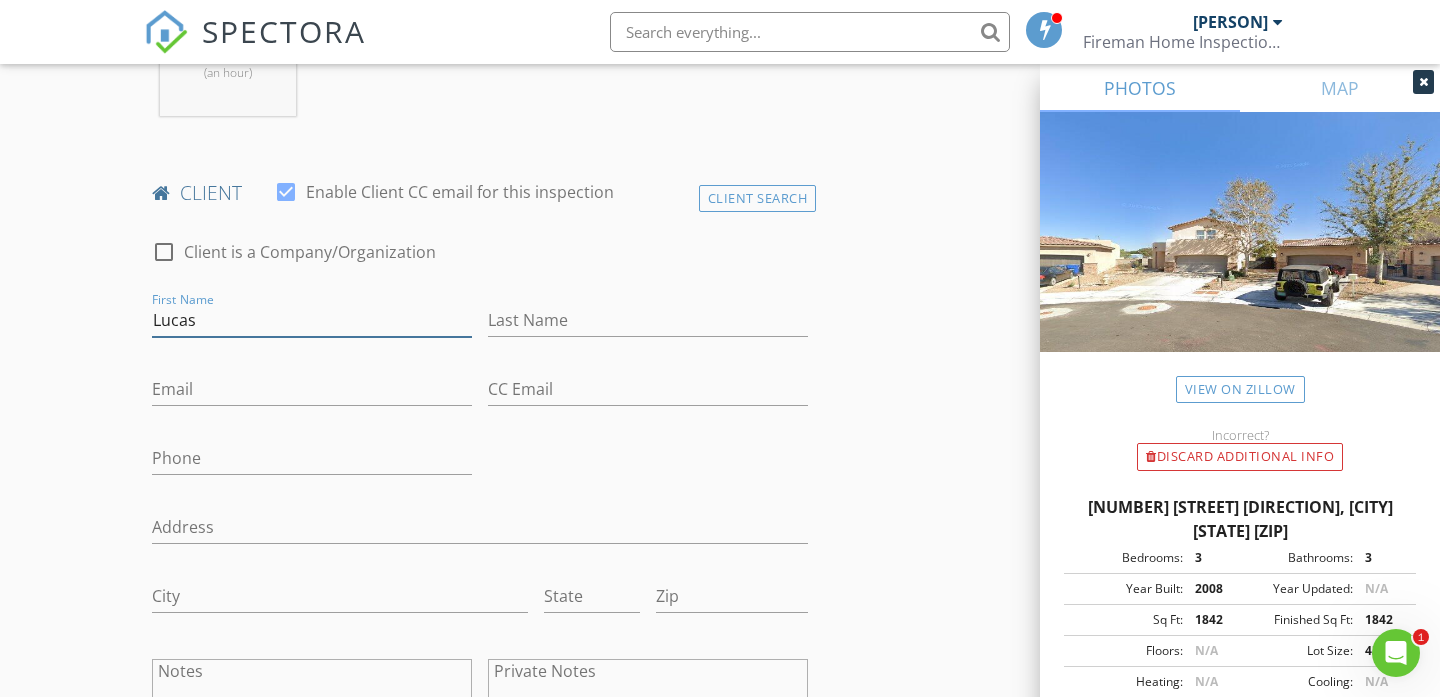 type on "Lucas" 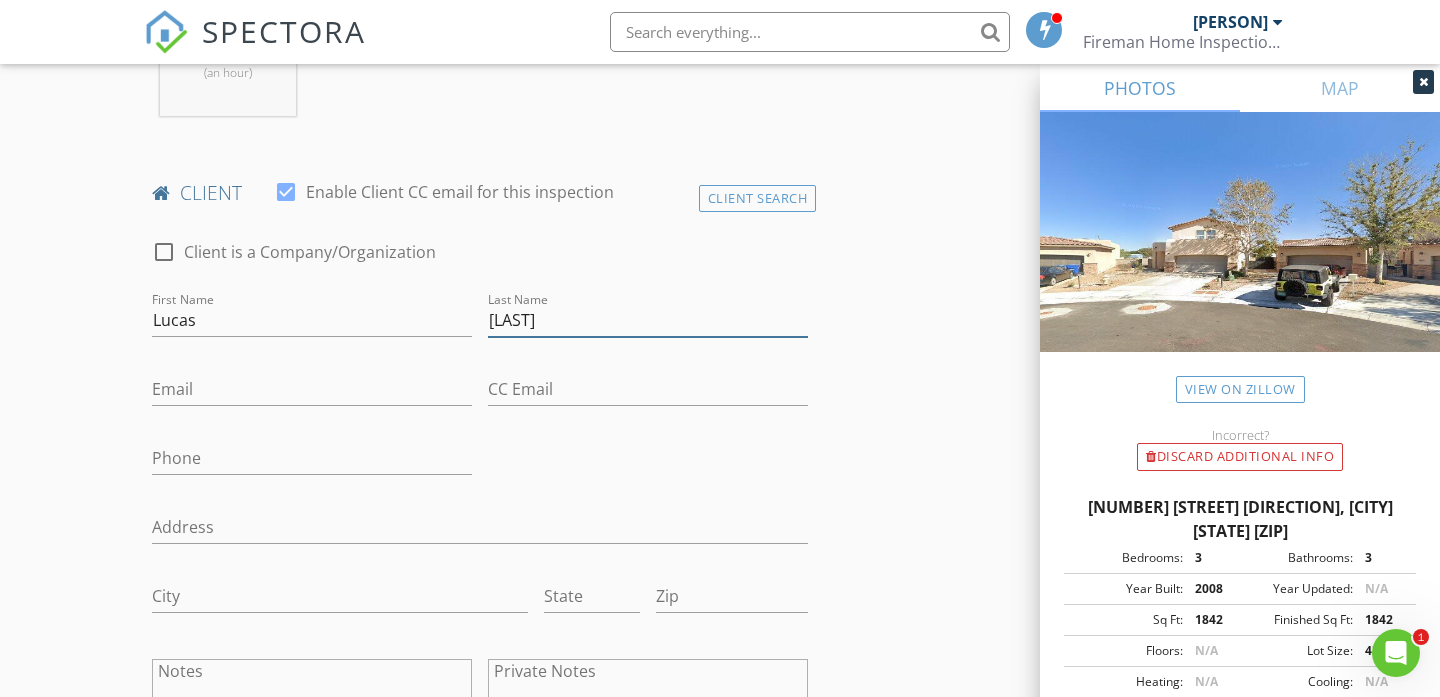 type on "[LAST]" 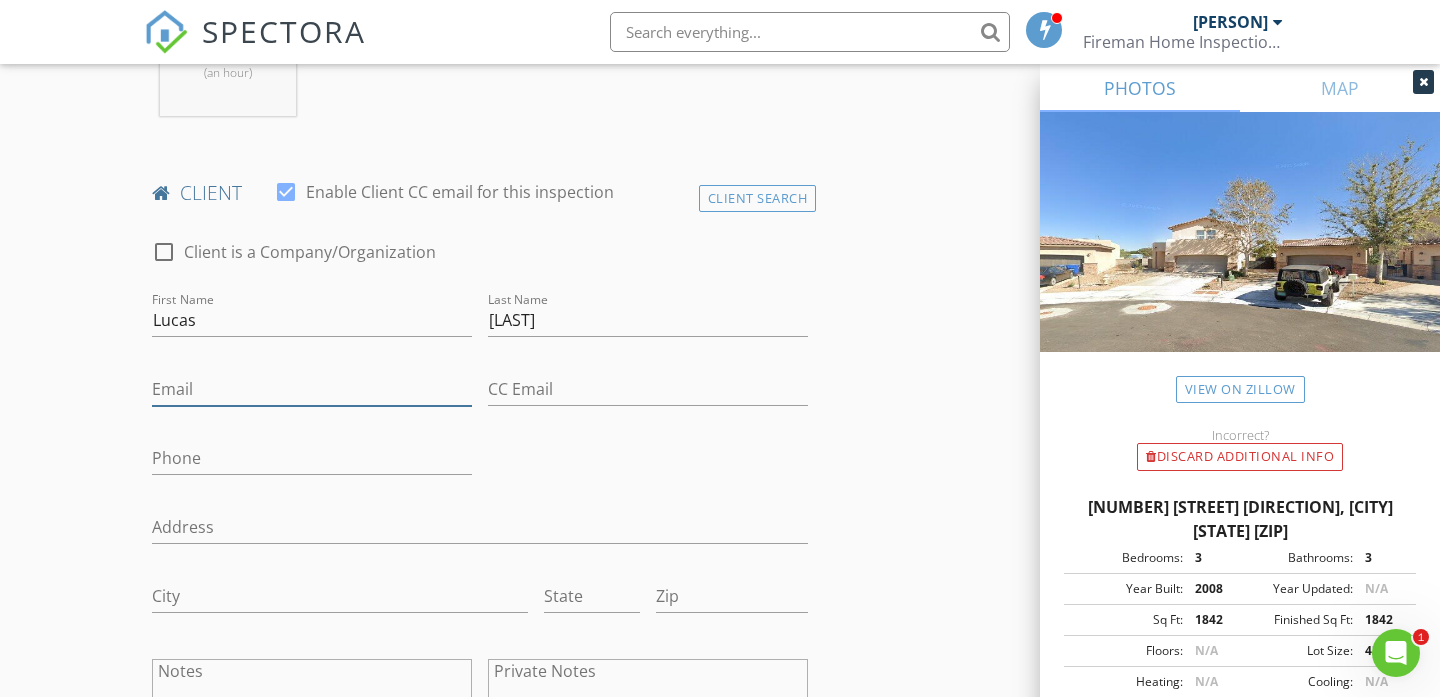 click on "Email" at bounding box center [312, 389] 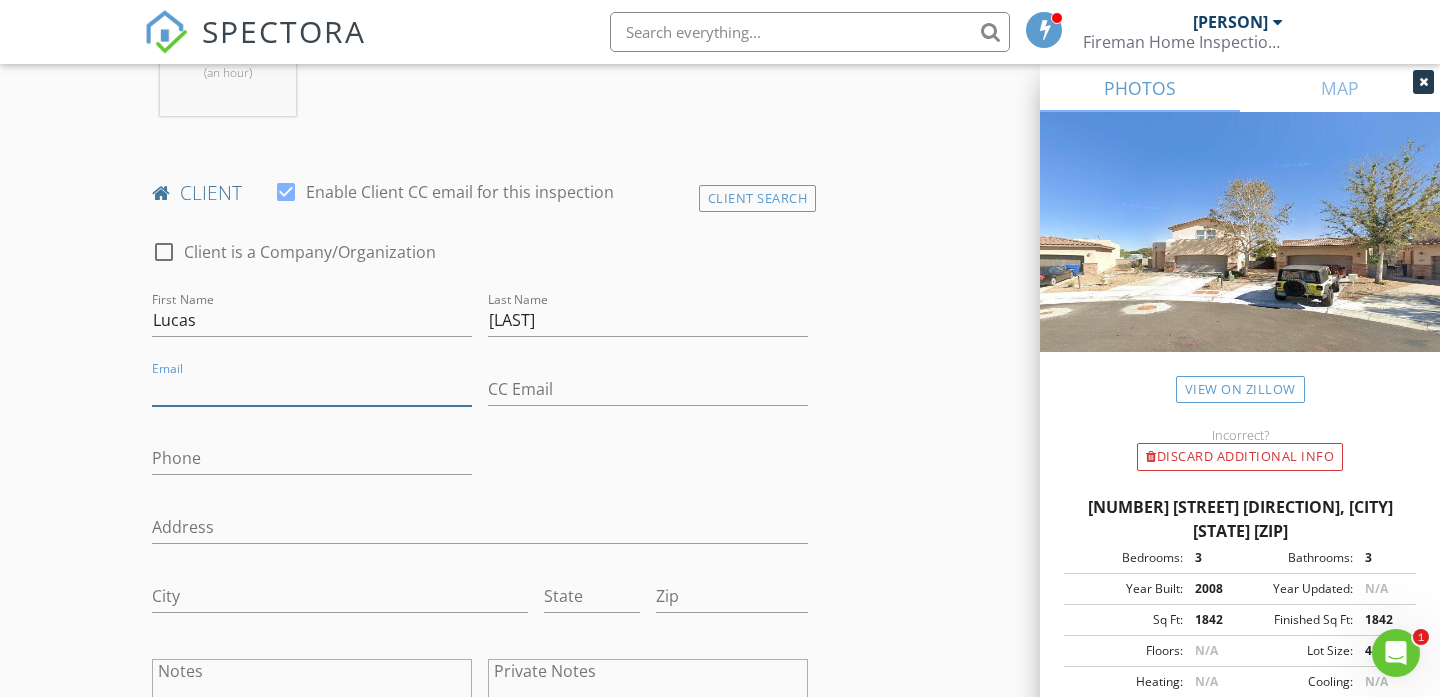 paste on "Gonzaleslucas2000@gmail.com" 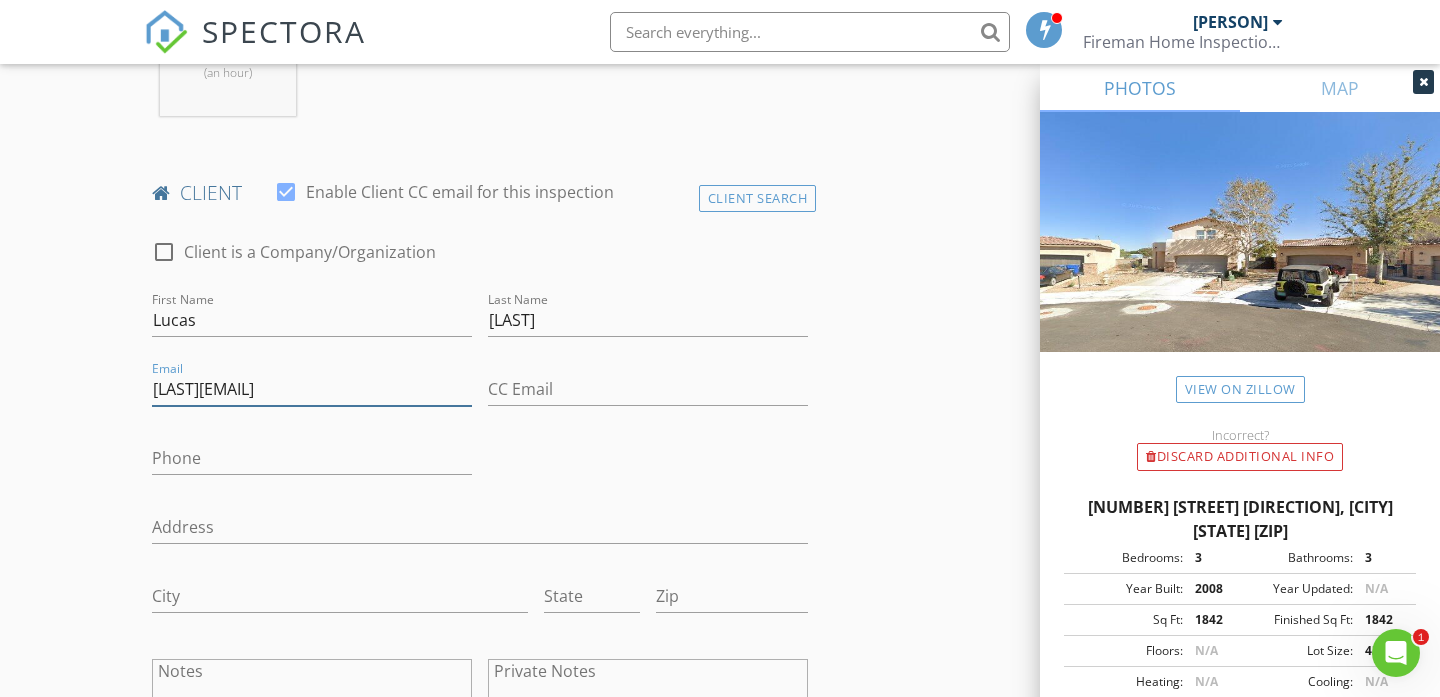 type on "Gonzaleslucas2000@gmail.com" 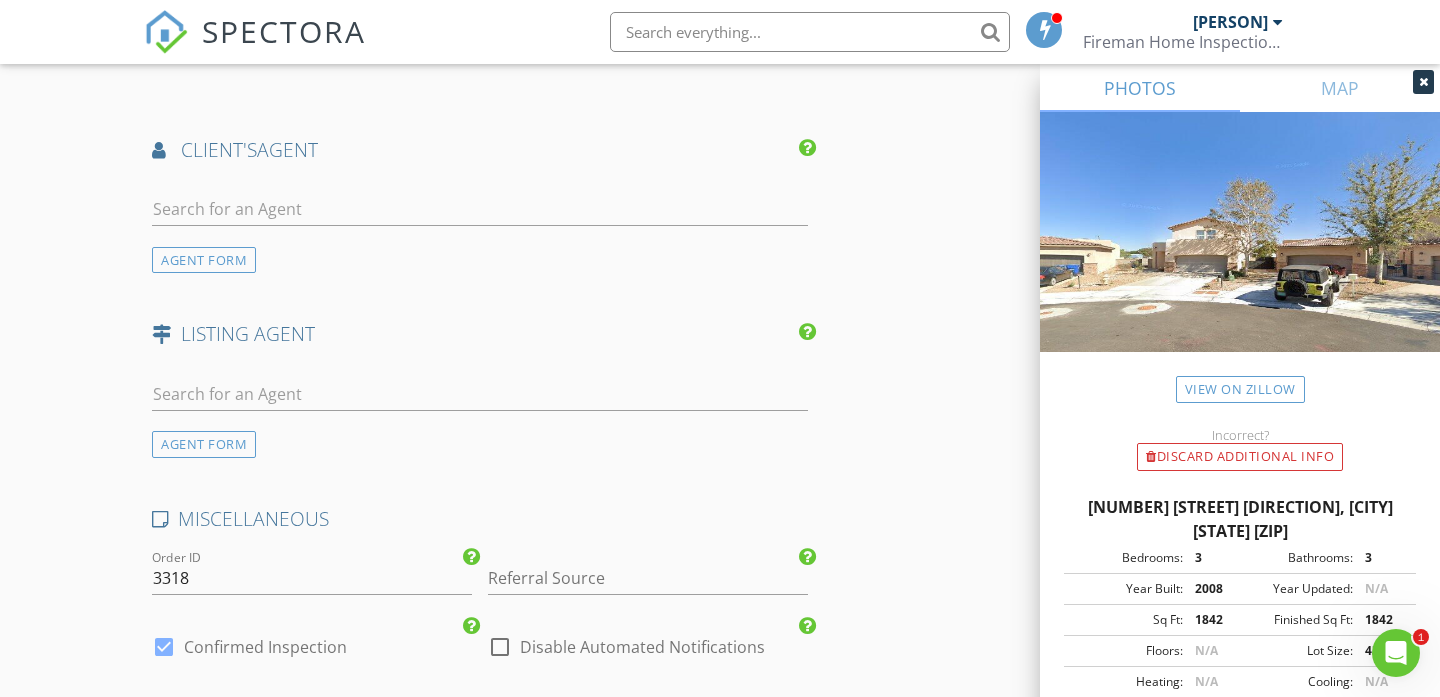 scroll, scrollTop: 2505, scrollLeft: 0, axis: vertical 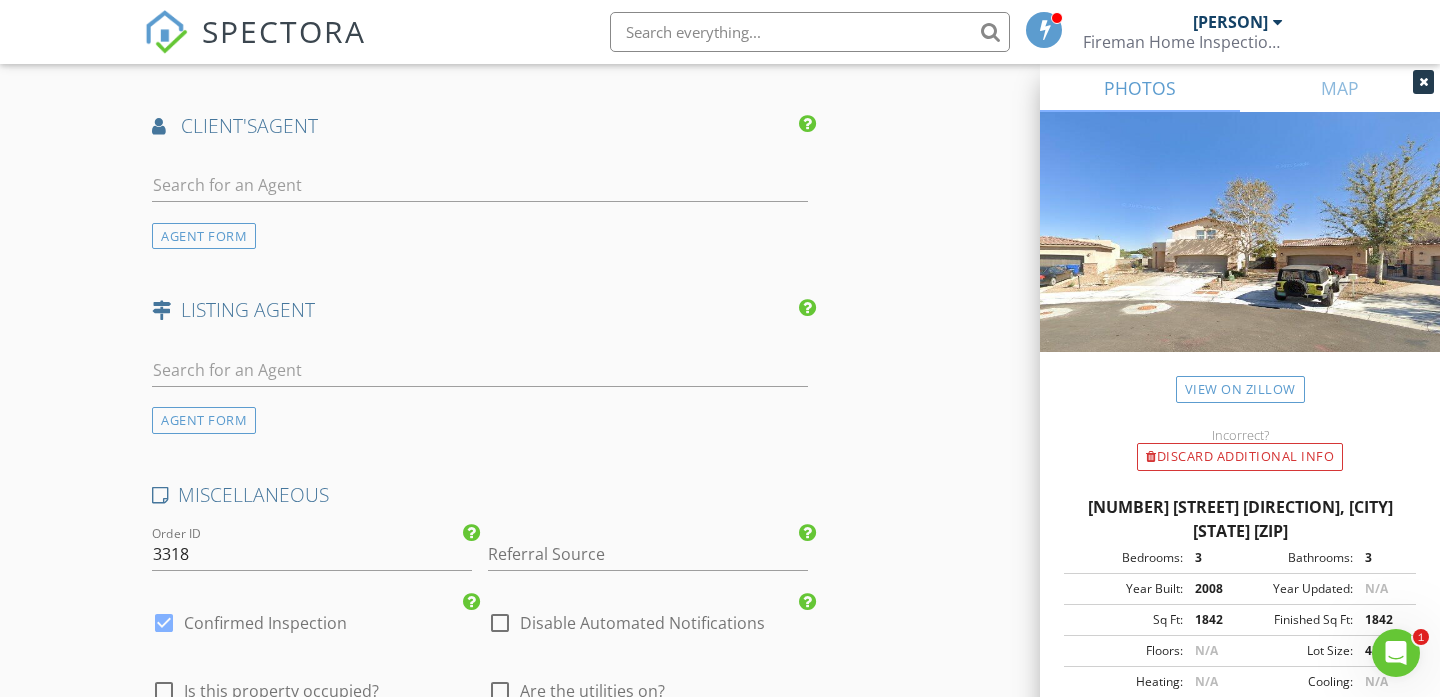 type on "[PHONE]" 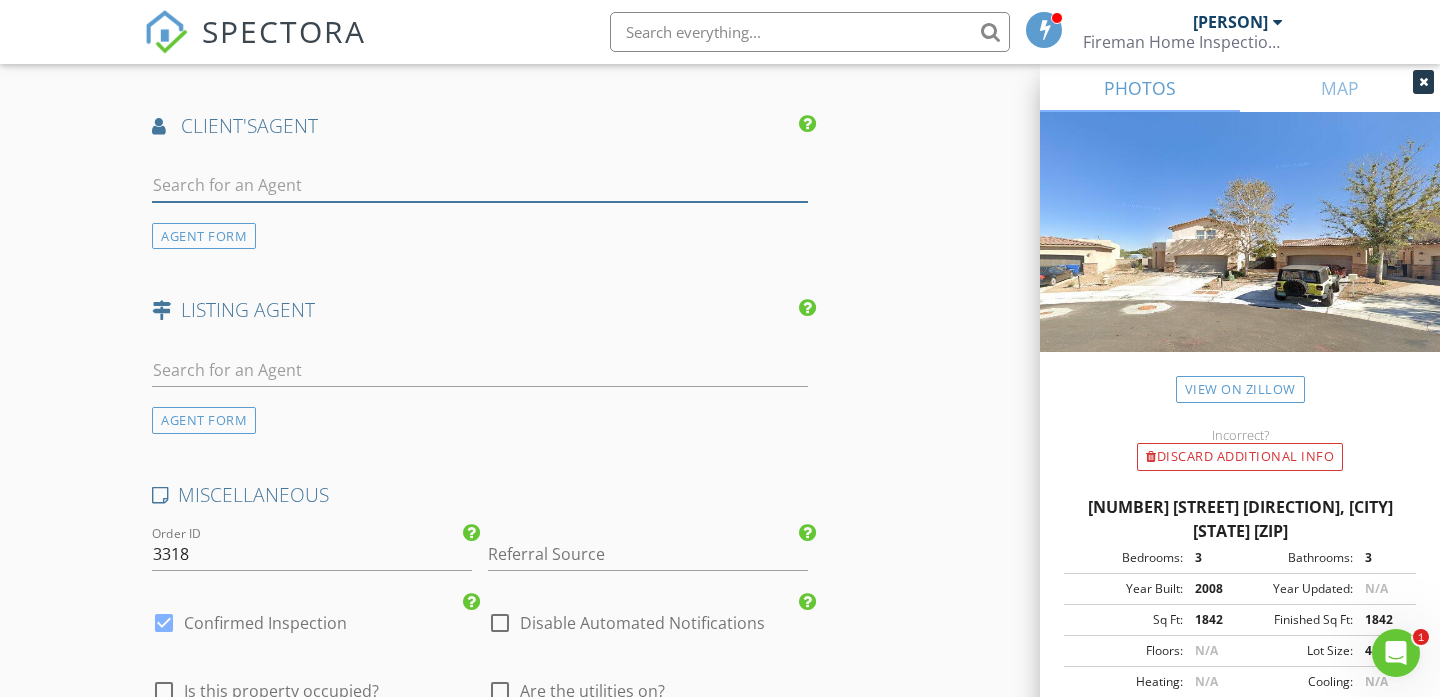 click at bounding box center (480, 185) 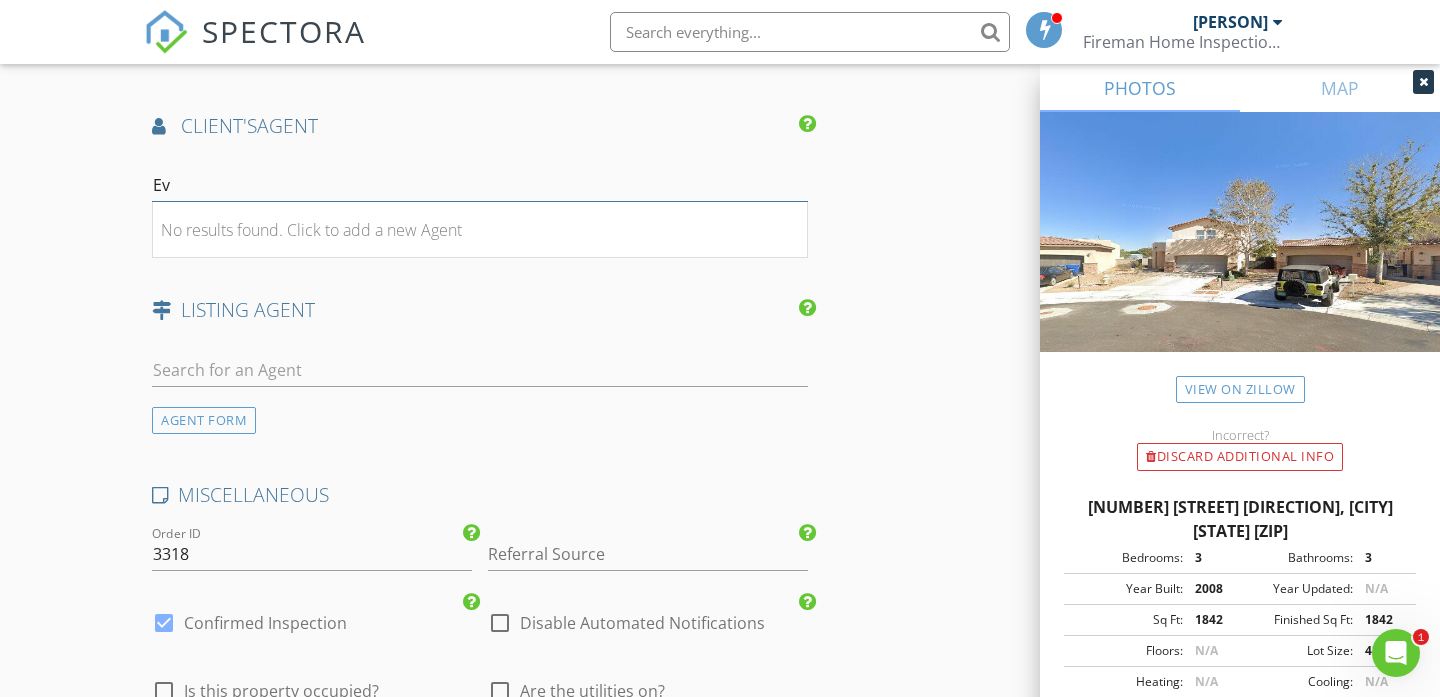 type on "E" 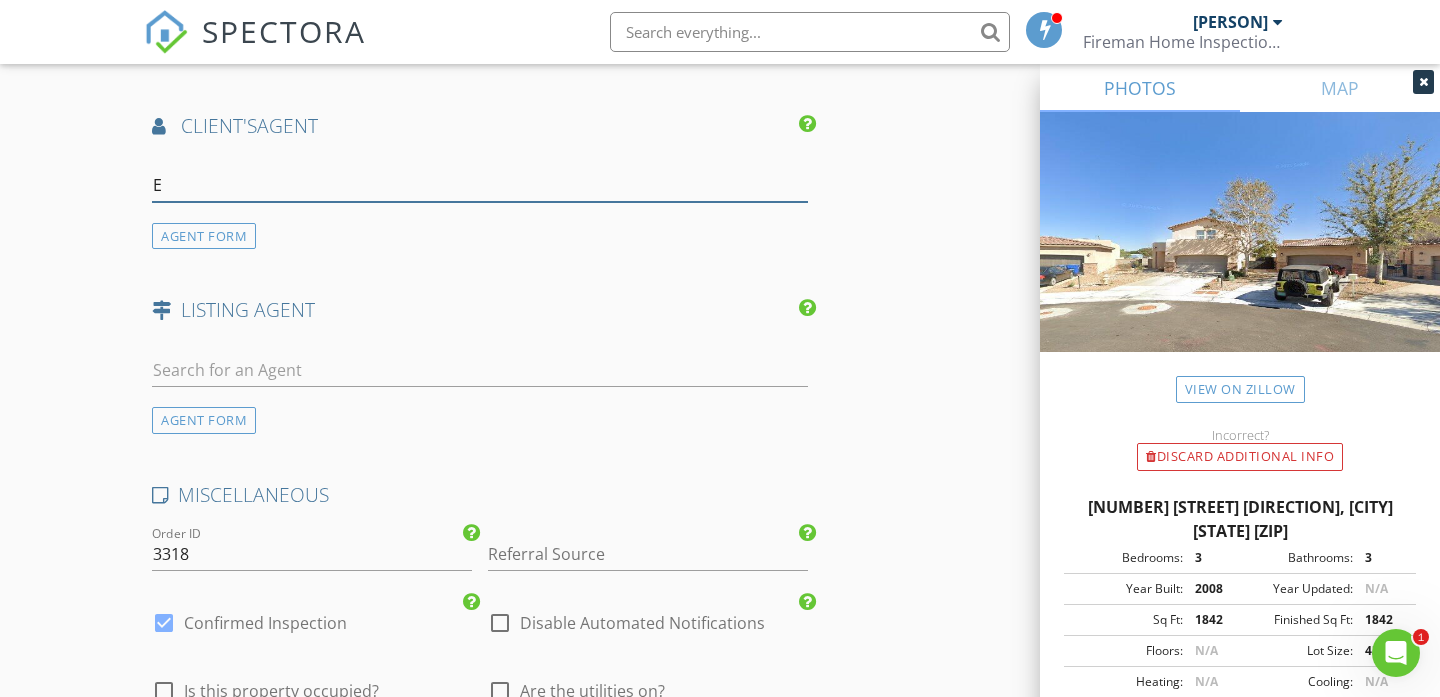 type 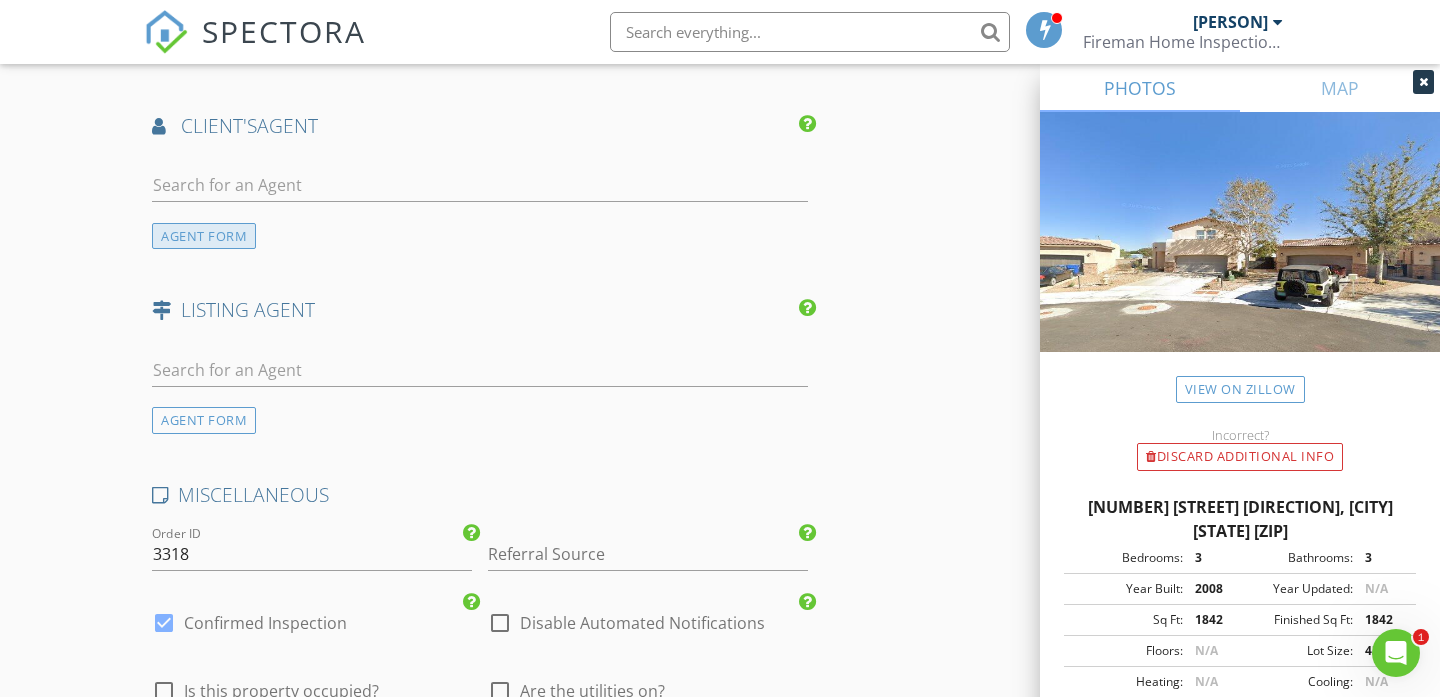 click on "AGENT FORM" at bounding box center (204, 236) 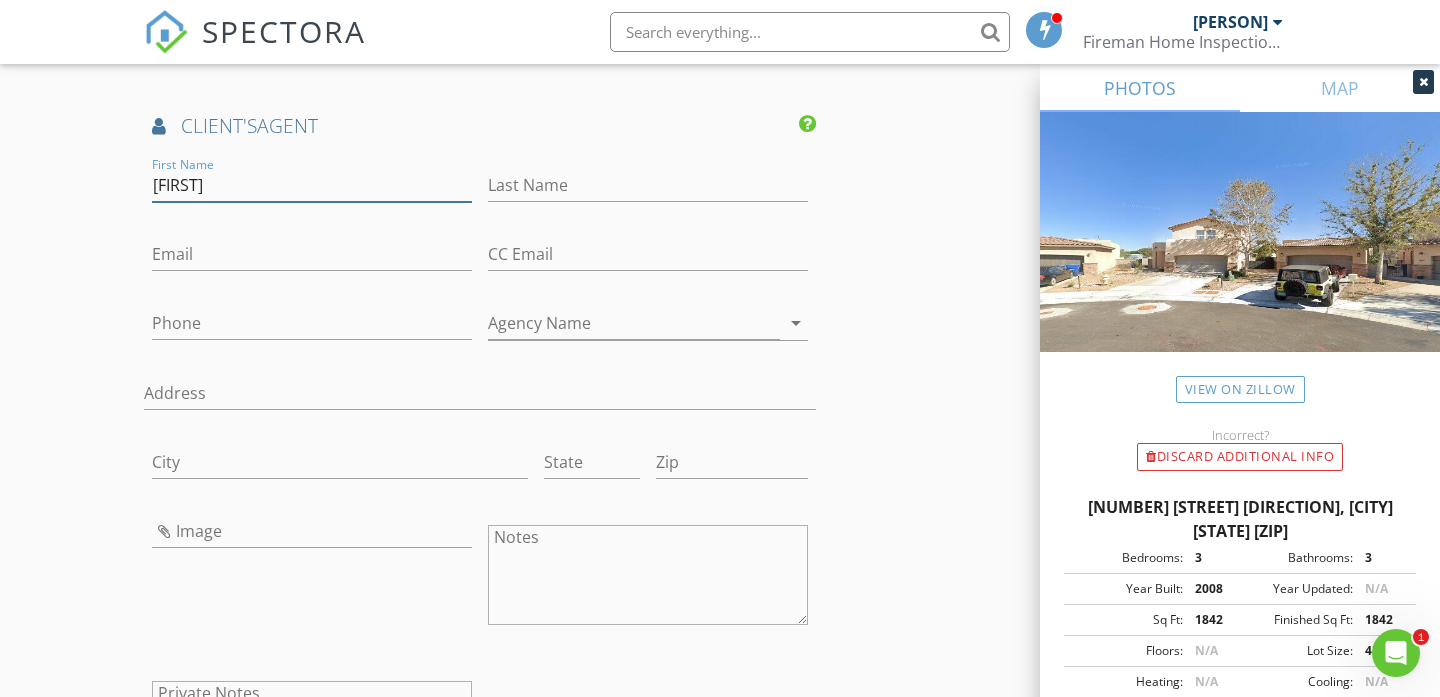 type on "[FIRST]" 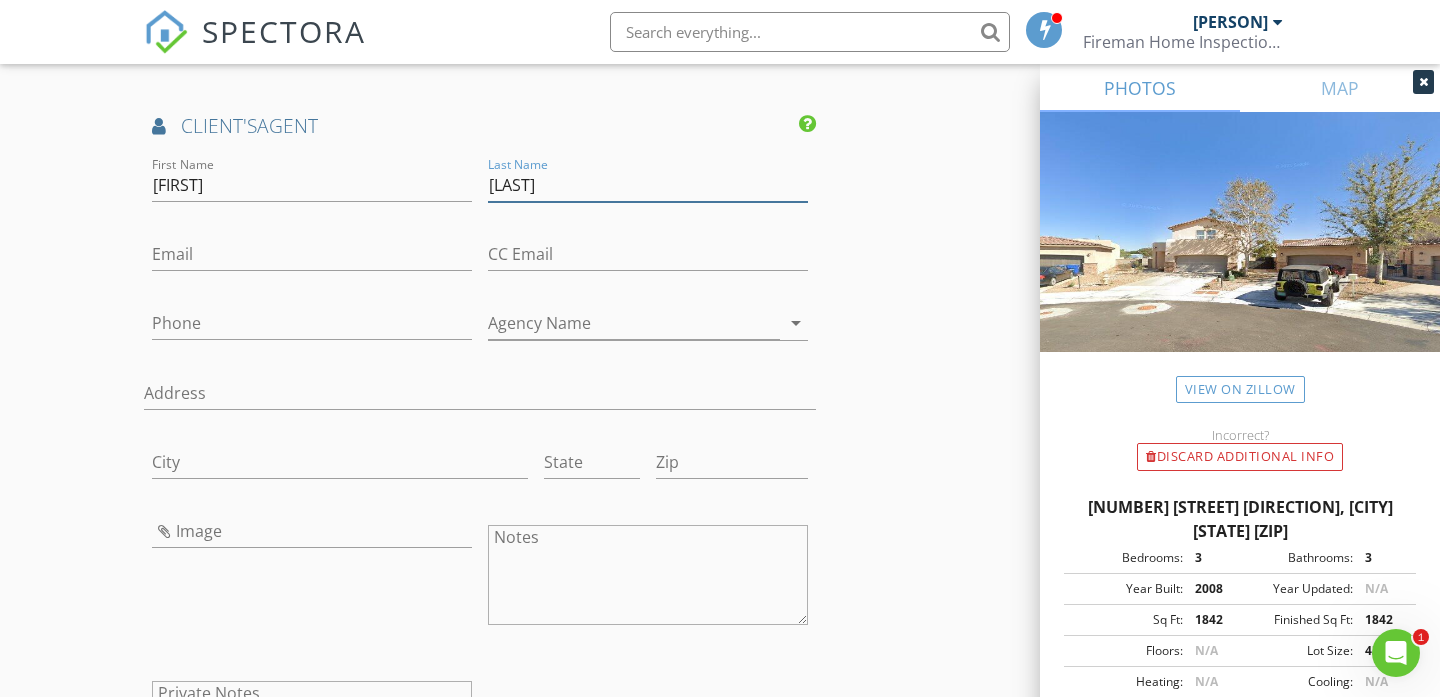 type on "[LAST]" 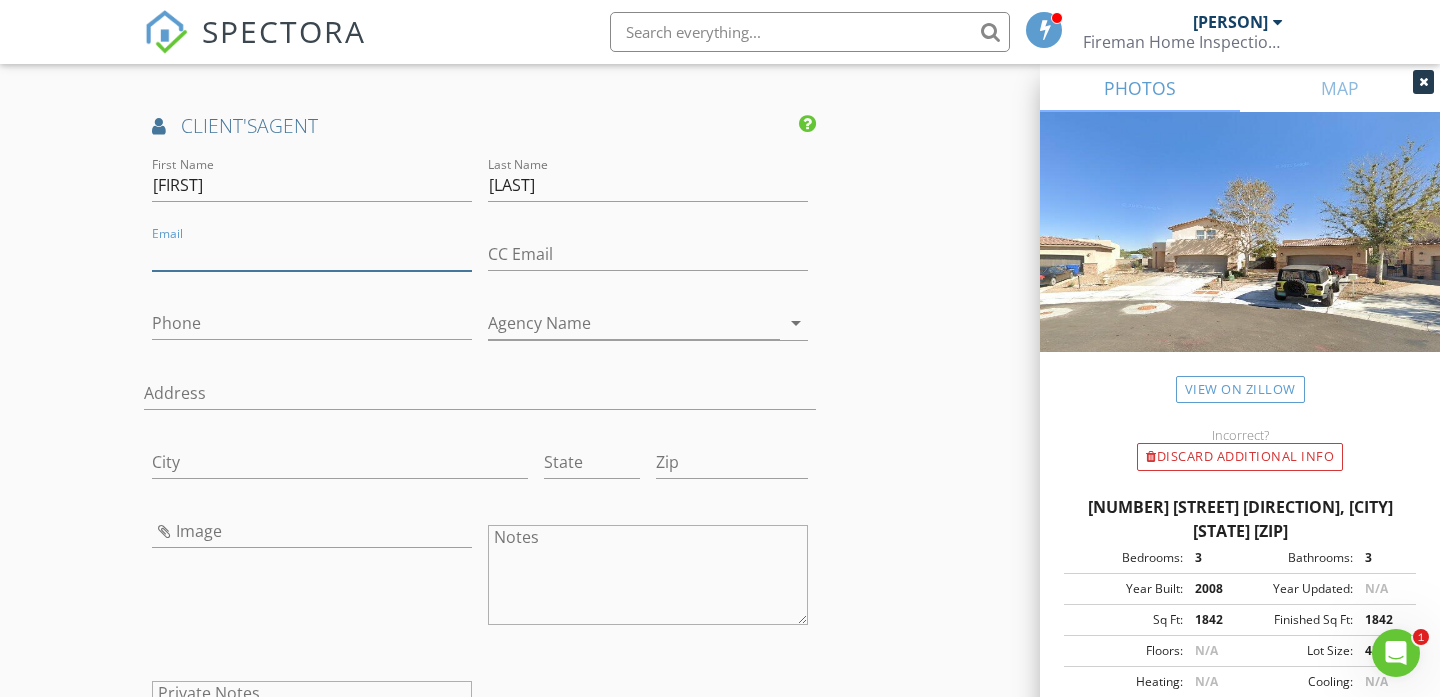 paste on "evanmdieterich@[EXAMPLE.COM]" 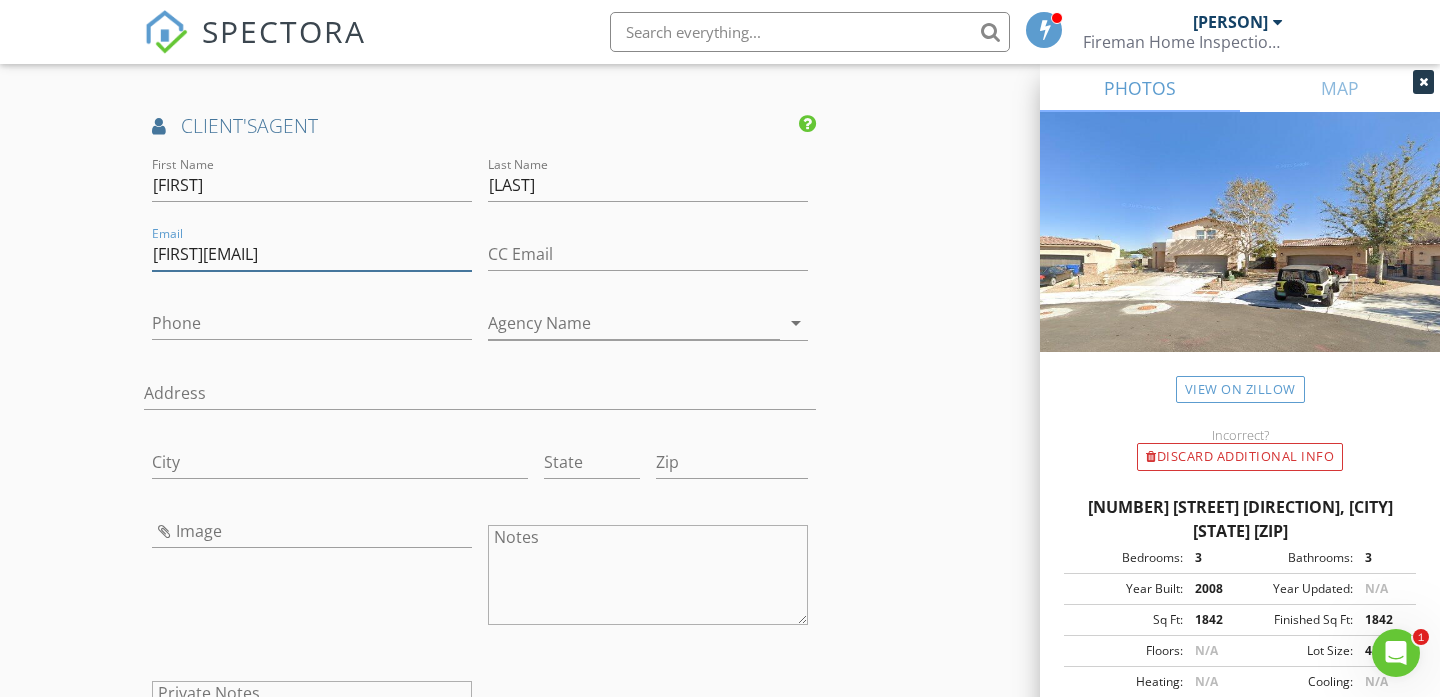 type on "evanmdieterich@[EXAMPLE.COM]" 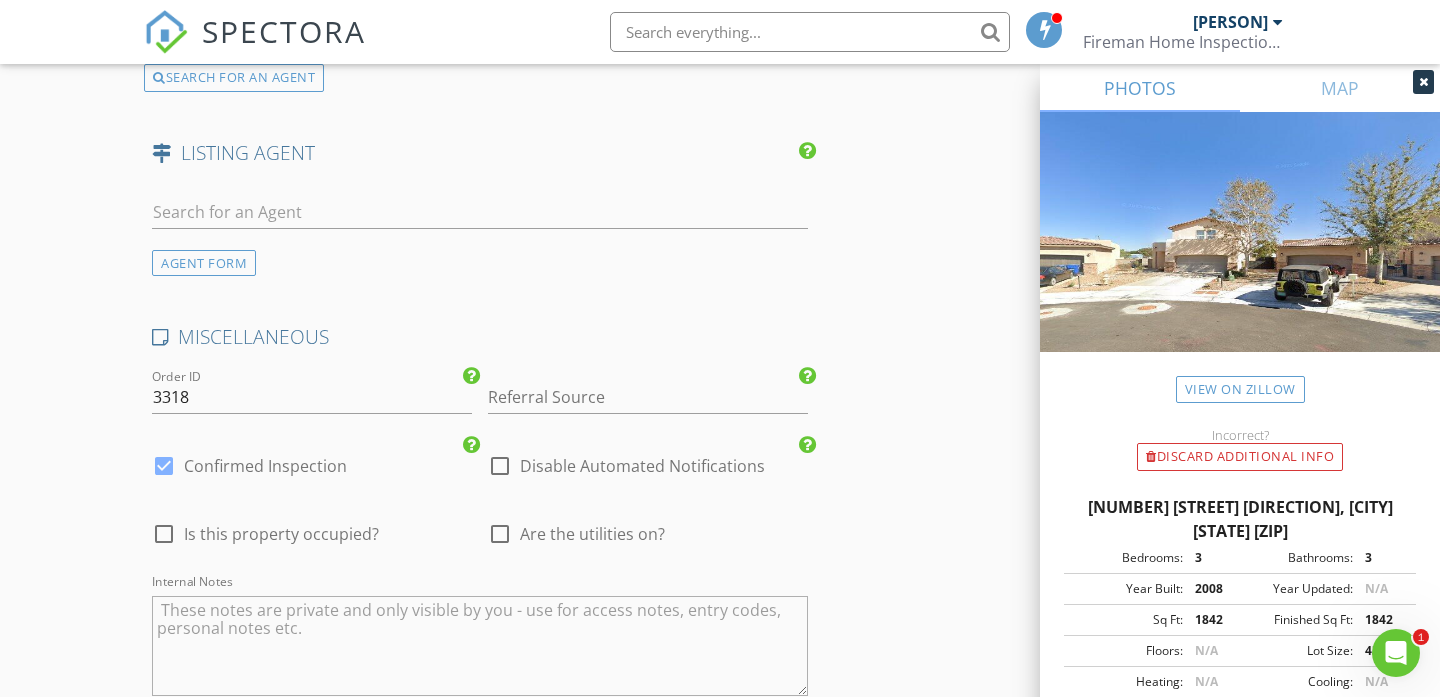 scroll, scrollTop: 3254, scrollLeft: 0, axis: vertical 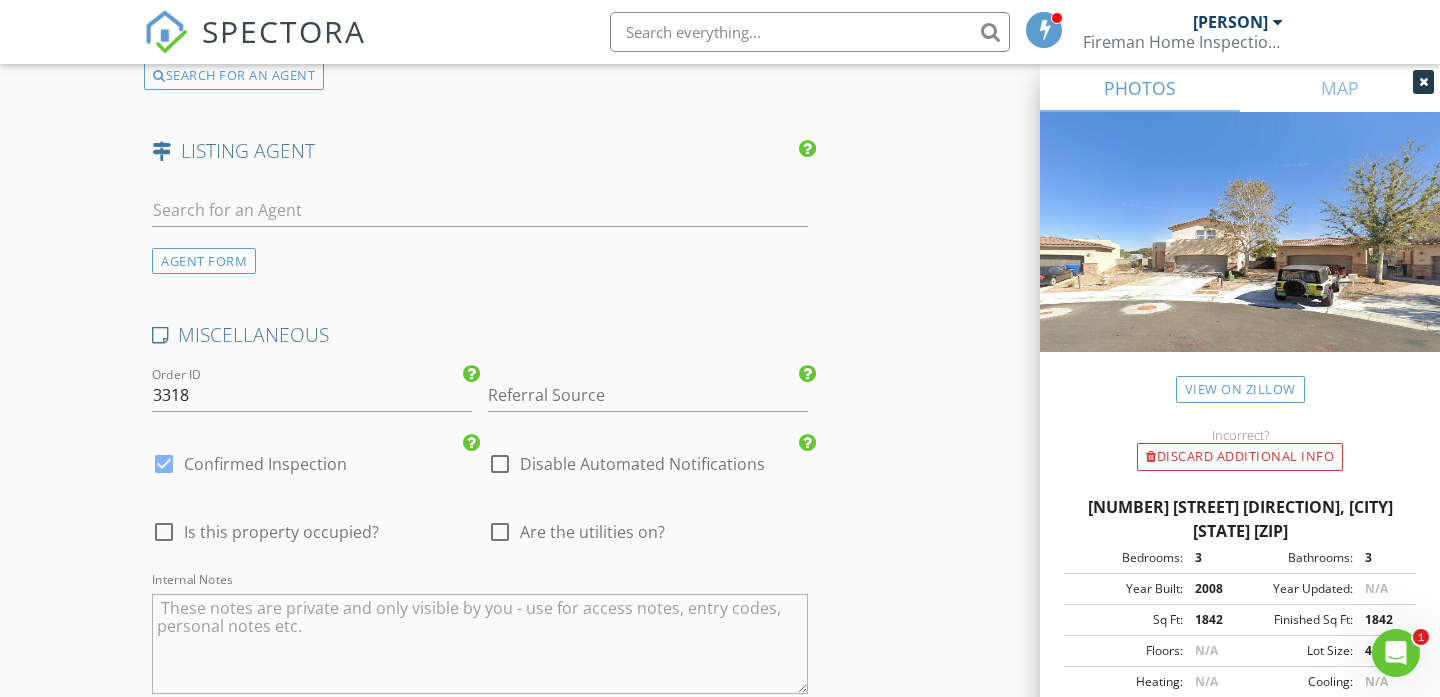 type on "[PHONE]" 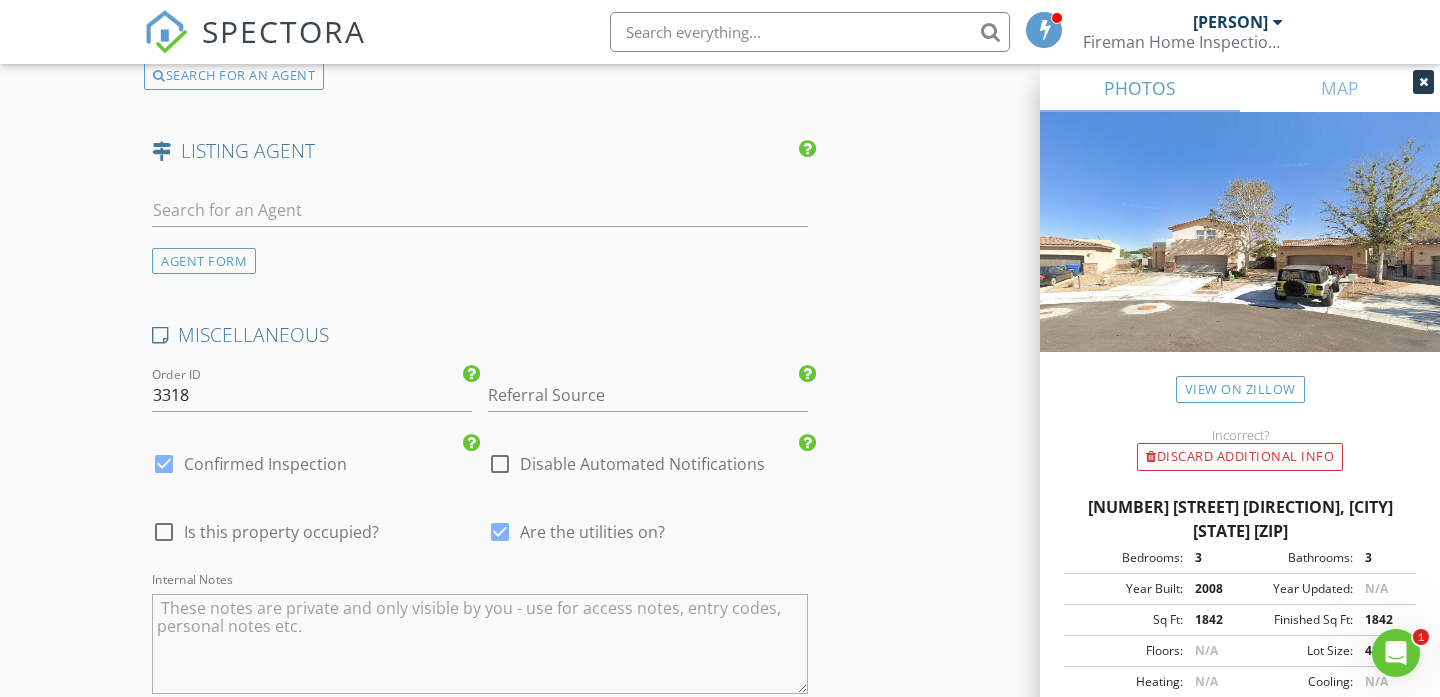 click on "Is this property occupied?" at bounding box center [281, 532] 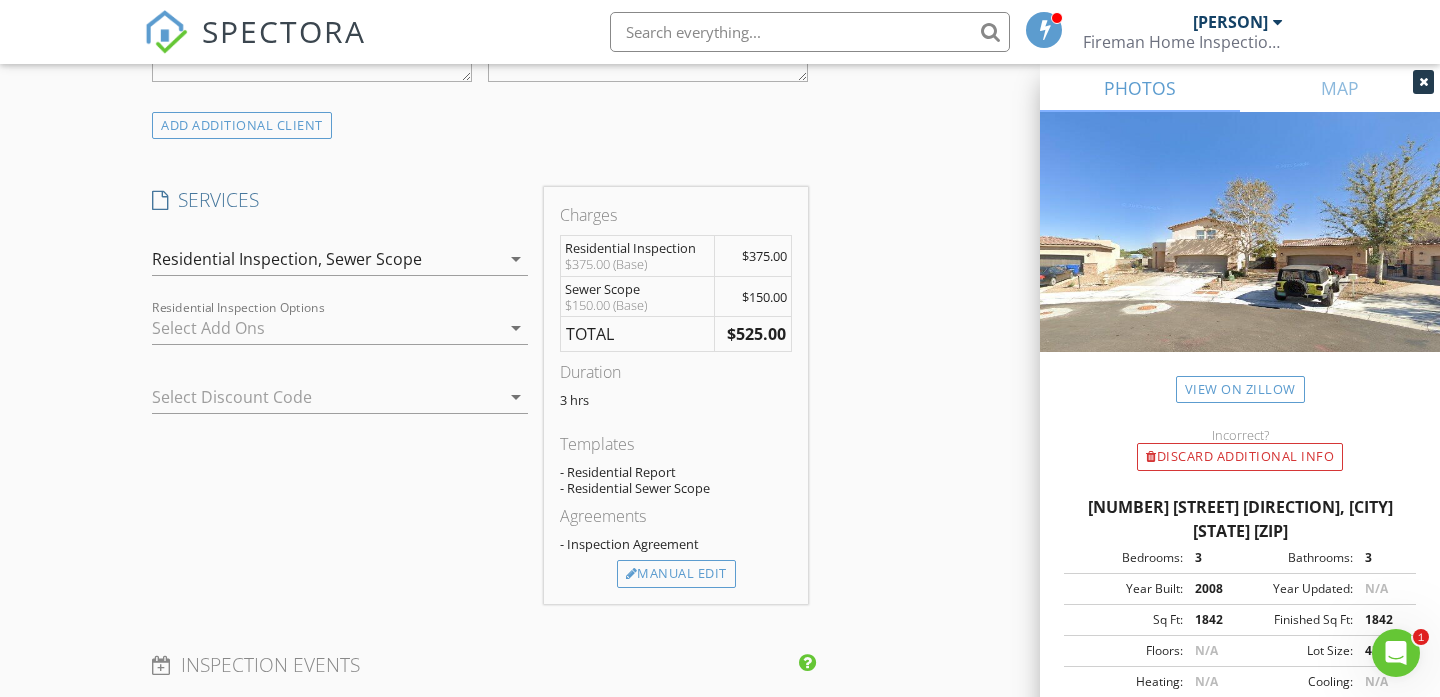 scroll, scrollTop: 1580, scrollLeft: 0, axis: vertical 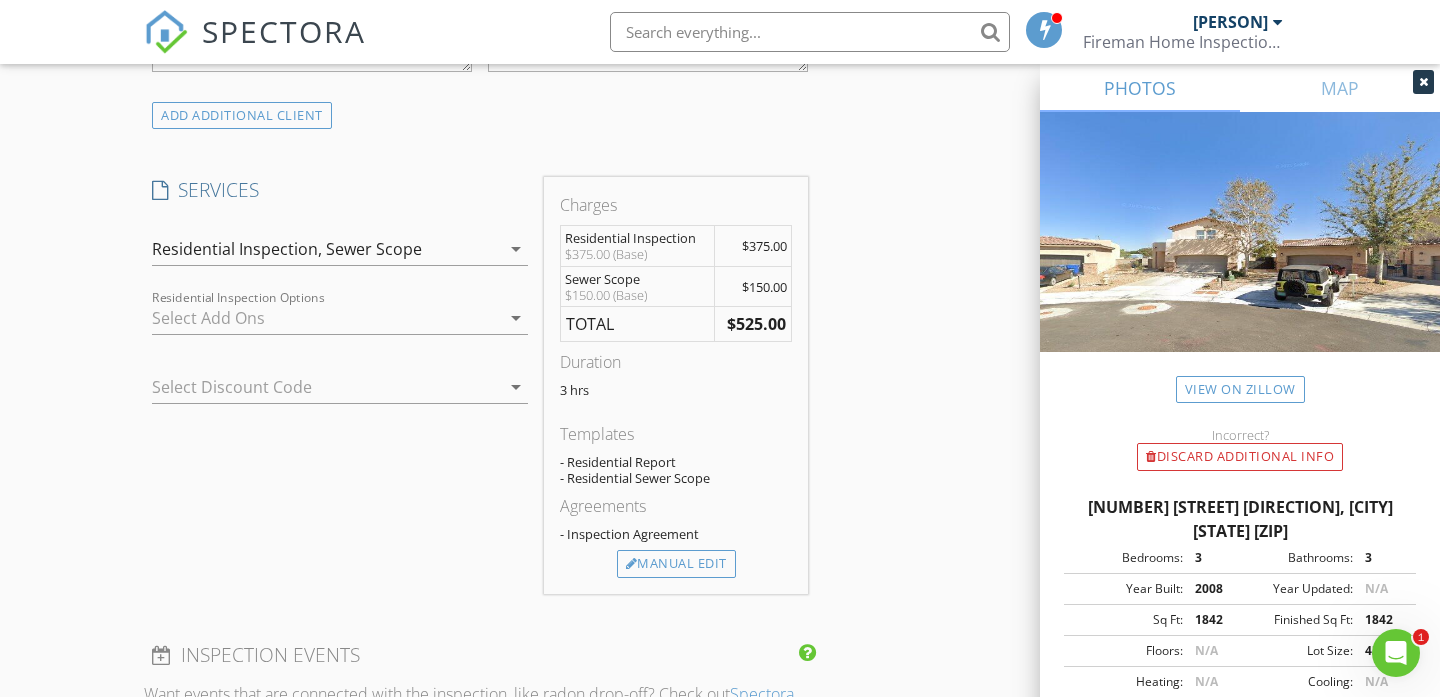 click on "arrow_drop_down" at bounding box center (516, 249) 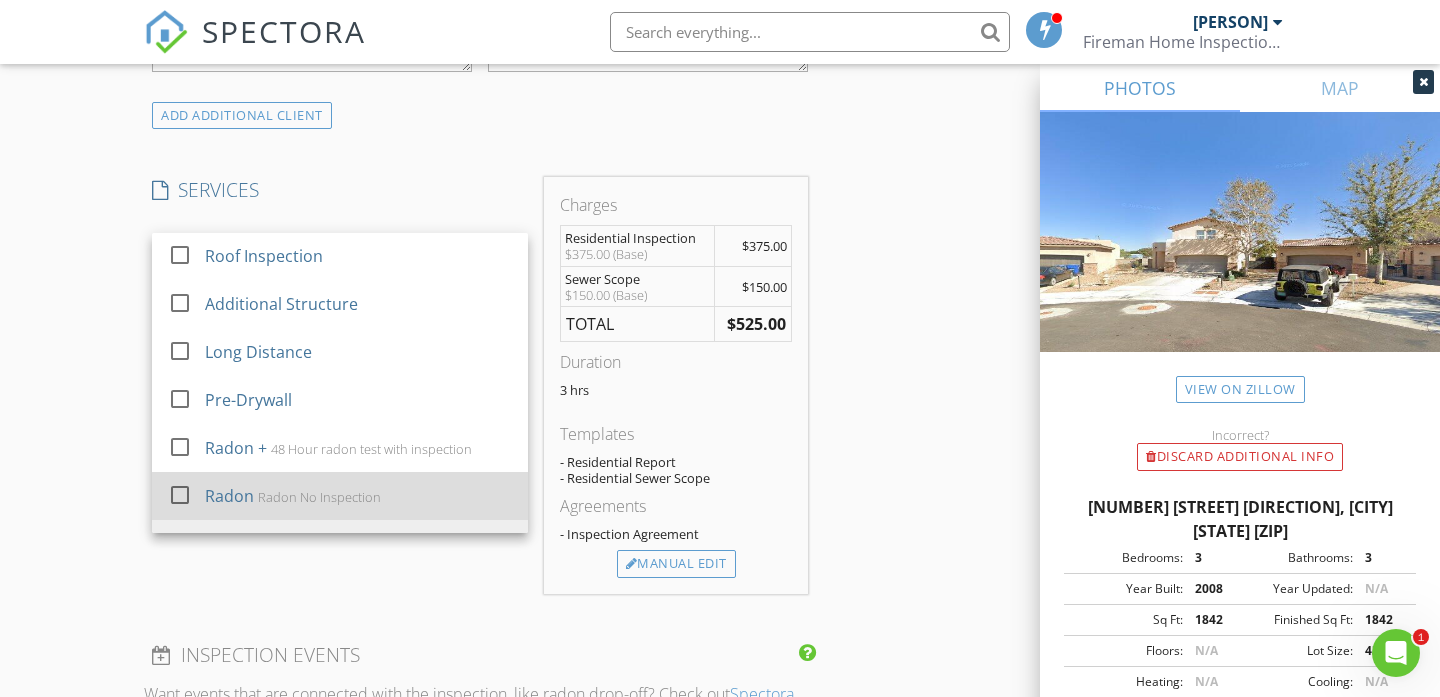 scroll, scrollTop: 93, scrollLeft: 0, axis: vertical 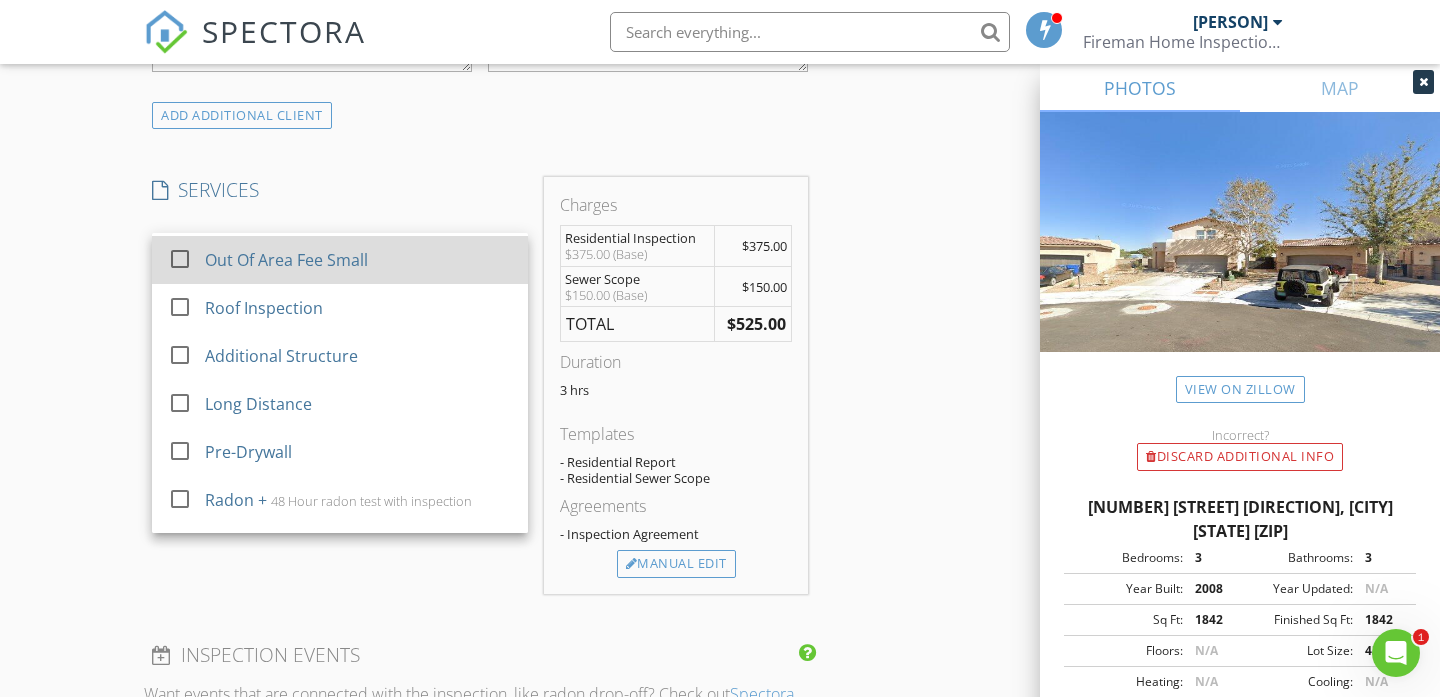 click on "Out Of Area Fee Small" at bounding box center (358, 260) 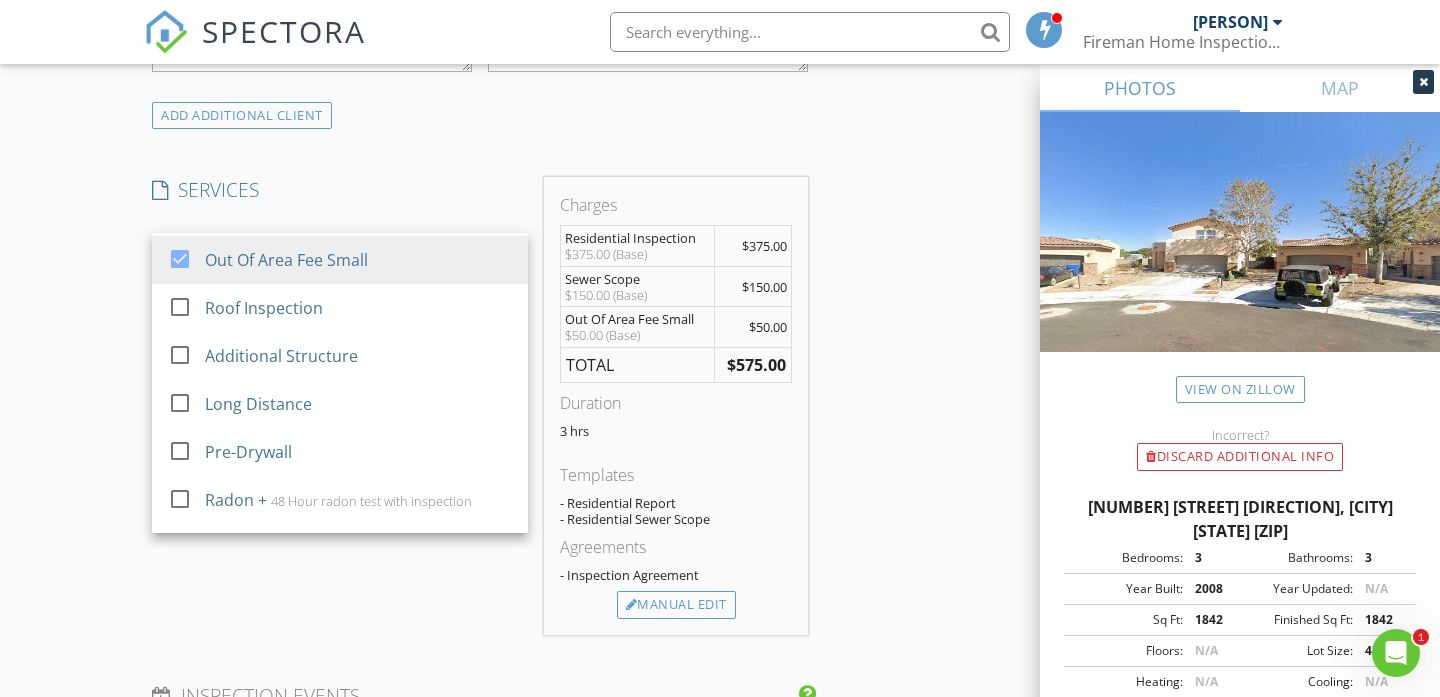 click on "INSPECTOR(S)
check_box_outline_blank   Lee Carns     check_box   Elijah Valenzuela   PRIMARY   Elijah Valenzuela arrow_drop_down   check_box_outline_blank Elijah Valenzuela specifically requested
Date/Time
08/04/2025 1:00 PM
Location
Address Search       Address 402 Coronado Ln NE   Unit   City Los Lunas   State NM   Zip 87031   County Valencia     Square Feet 1844   Year Built 2008   Foundation Slab arrow_drop_down     Elijah Valenzuela     35.5 miles     (an hour)
client
check_box Enable Client CC email for this inspection   Client Search     check_box_outline_blank Client is a Company/Organization     First Name Lucas   Last Name Gonzales   Email Gonzaleslucas2000@gmail.com   CC Email   Phone 505-573-2109   Address   City   State   Zip       Notes   Private Notes
ADD ADDITIONAL client
Out of area fee" at bounding box center (720, 701) 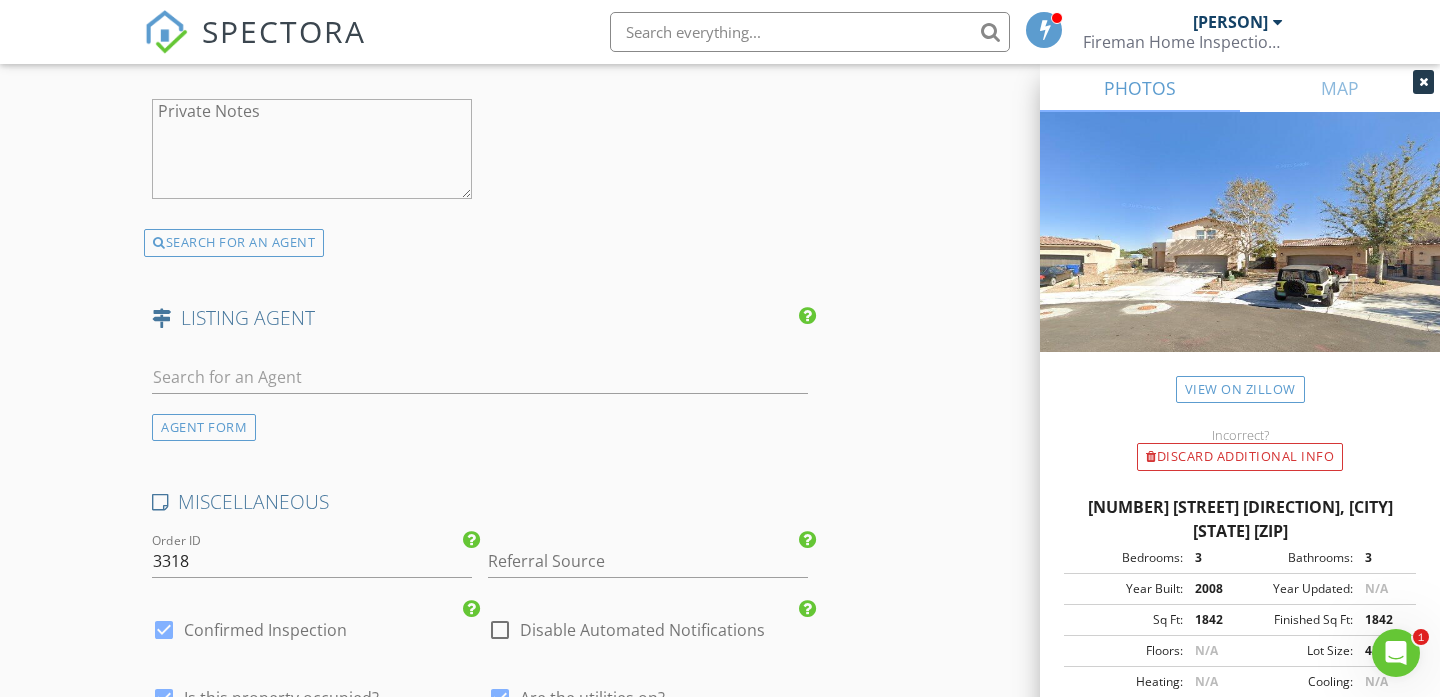 scroll, scrollTop: 3312, scrollLeft: 0, axis: vertical 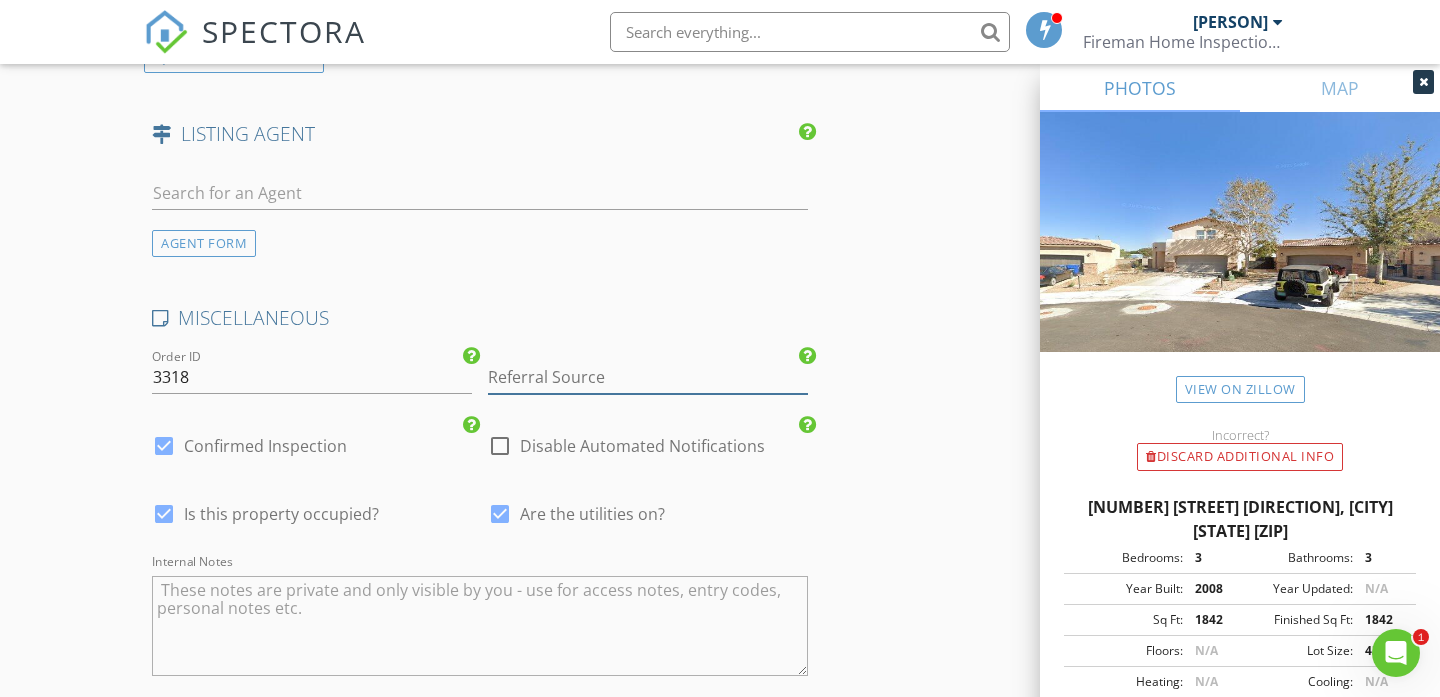 click at bounding box center [648, 377] 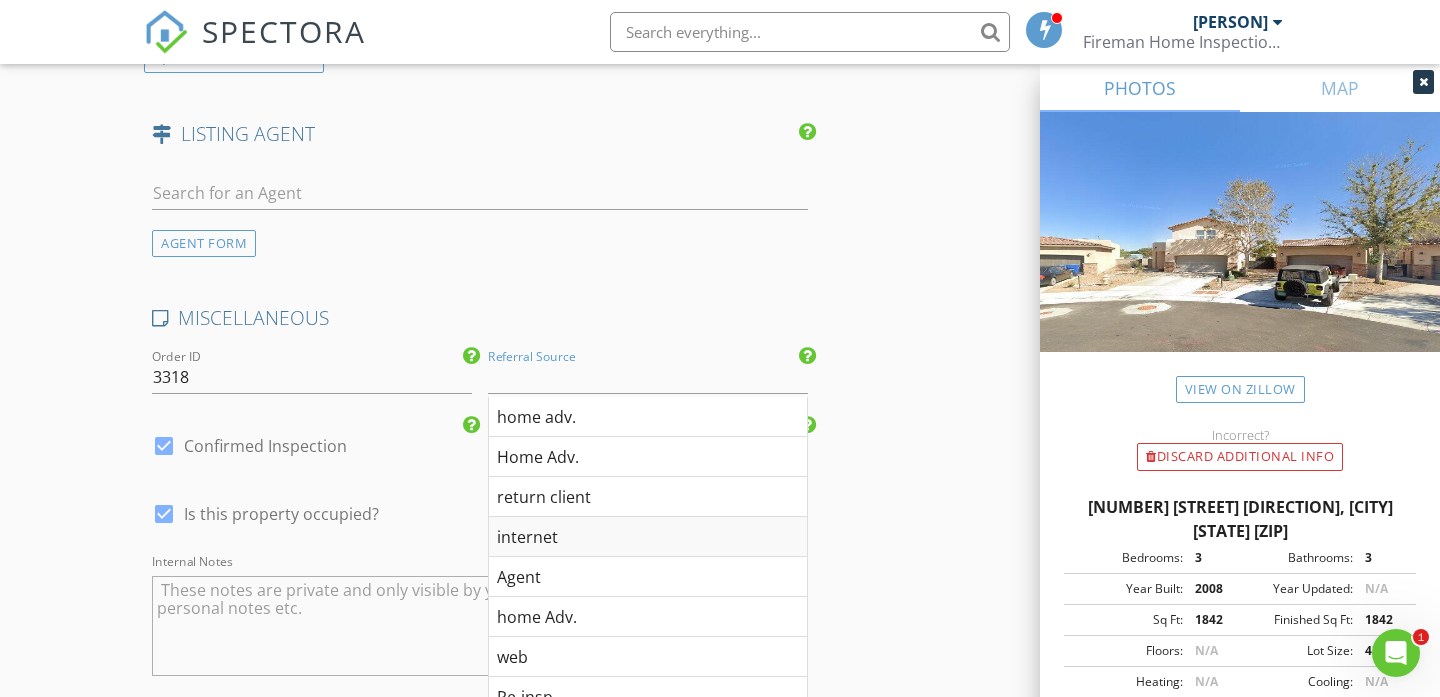 click on "internet" at bounding box center [648, 537] 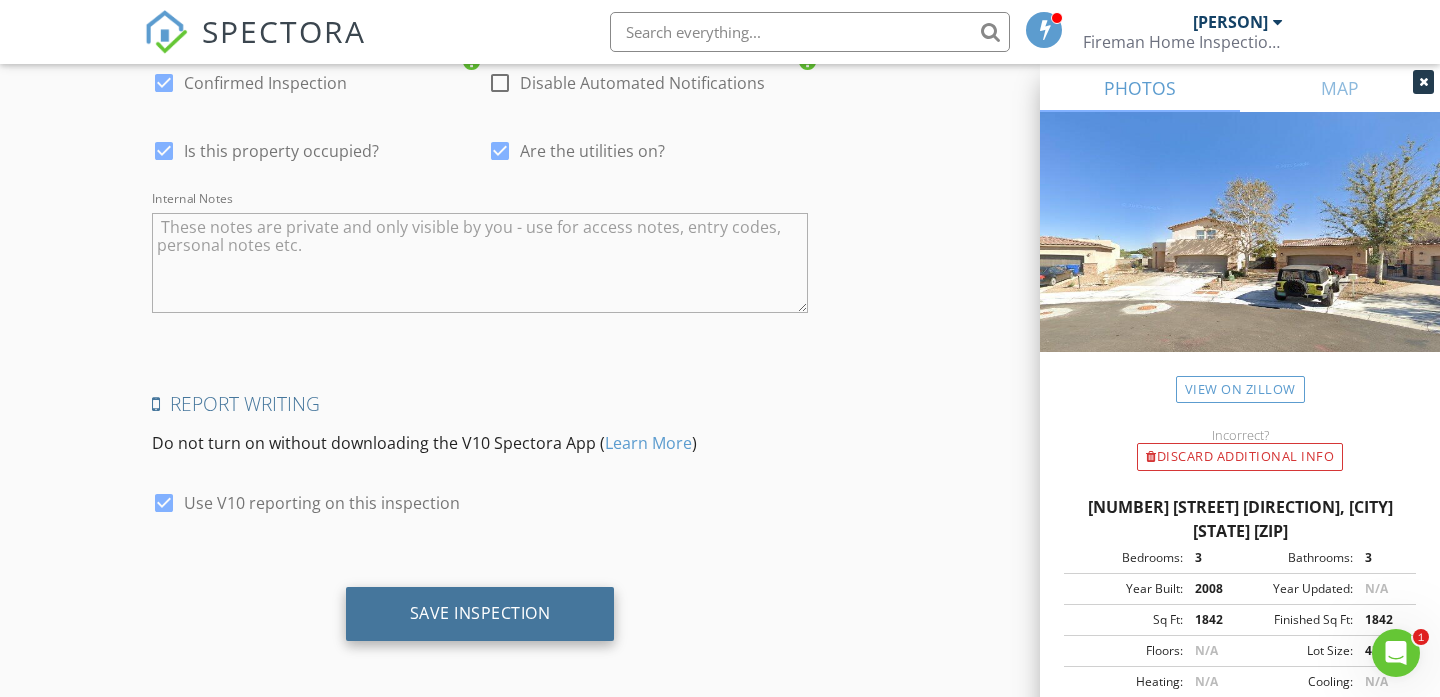 scroll, scrollTop: 3674, scrollLeft: 0, axis: vertical 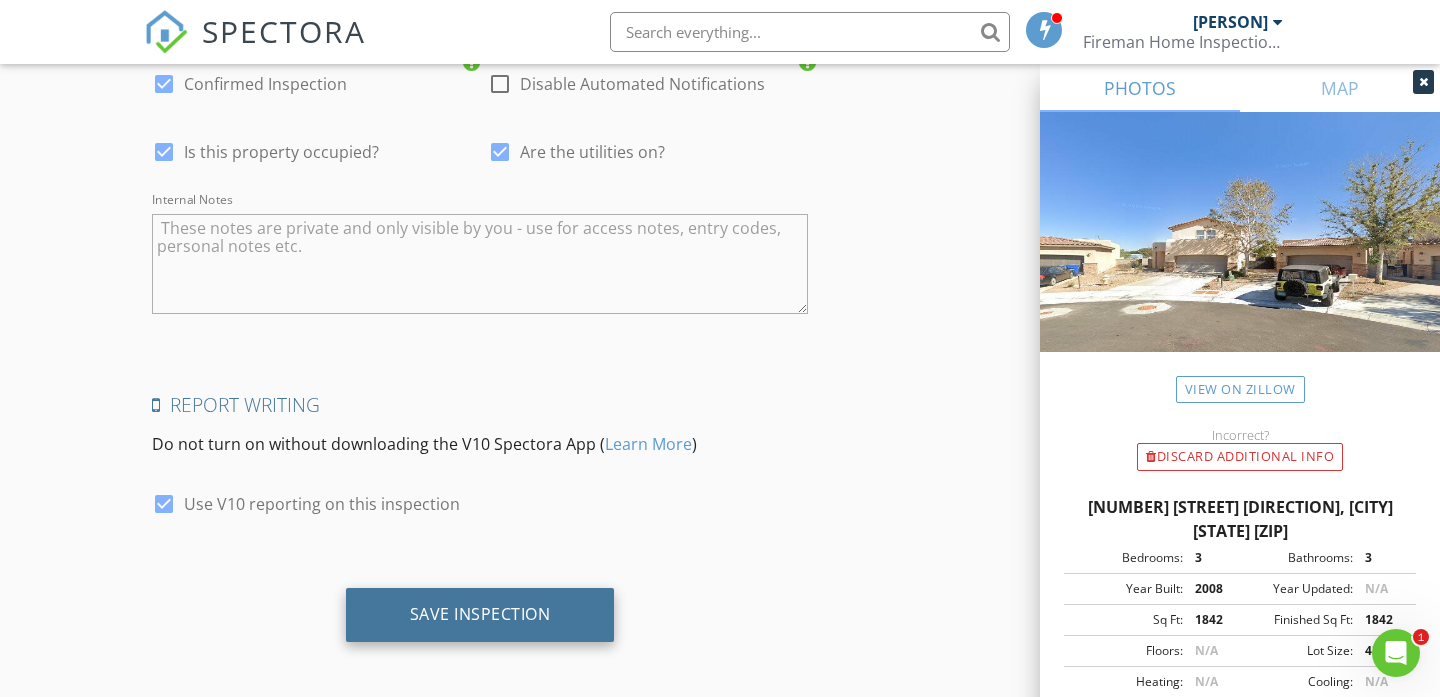 click on "Save Inspection" at bounding box center (480, 614) 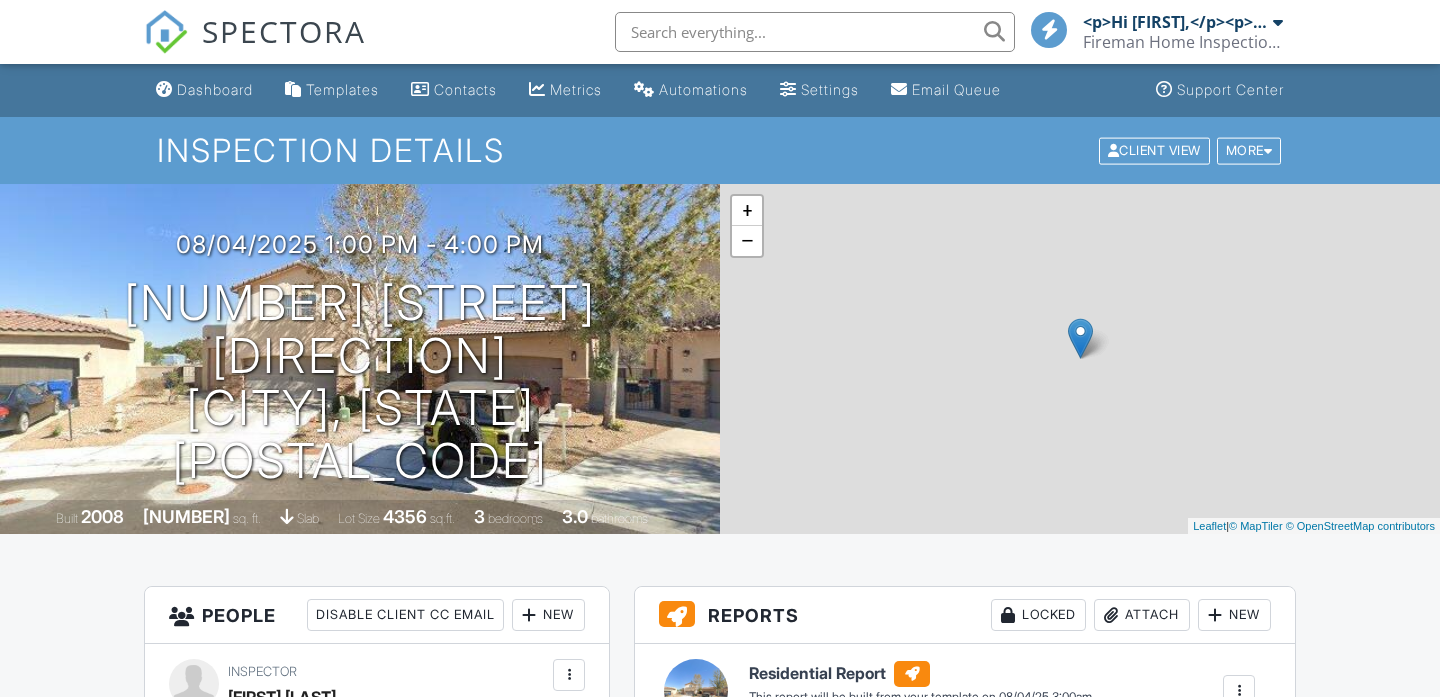 scroll, scrollTop: 0, scrollLeft: 0, axis: both 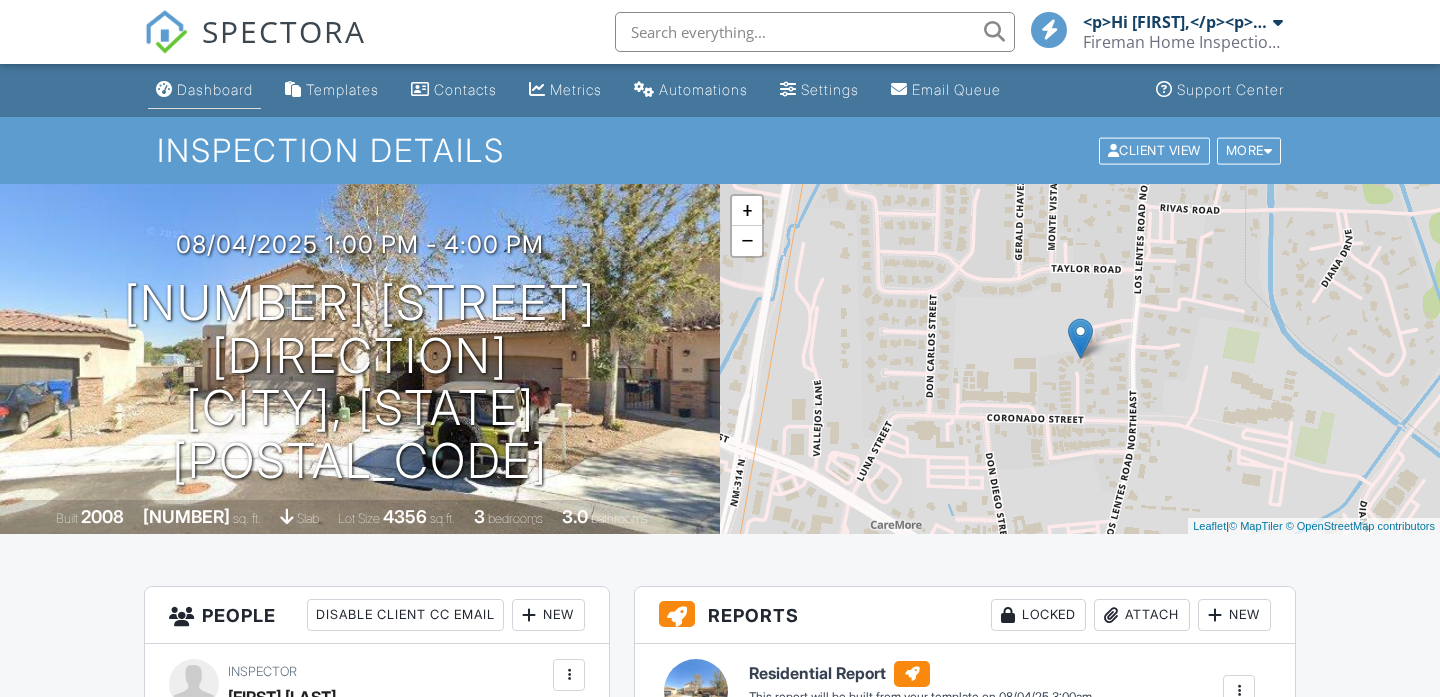 click on "Dashboard" at bounding box center [215, 89] 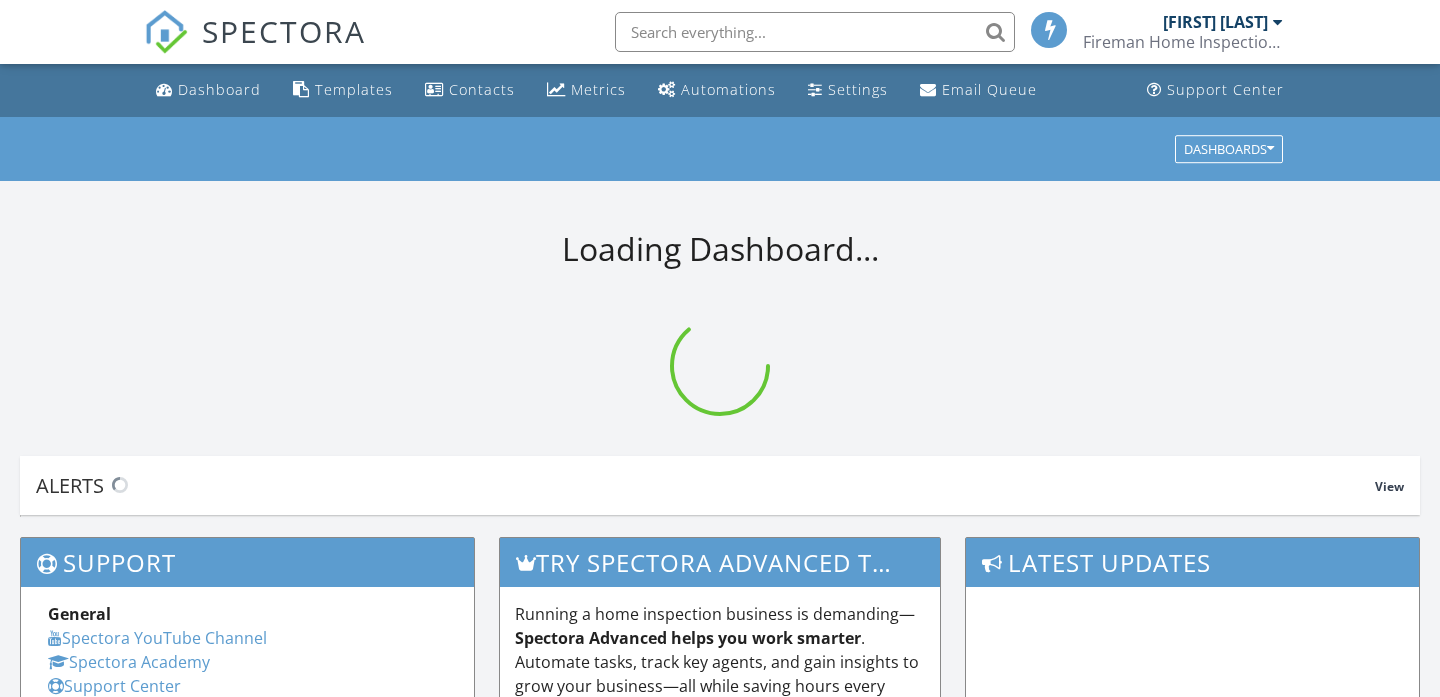 scroll, scrollTop: 0, scrollLeft: 0, axis: both 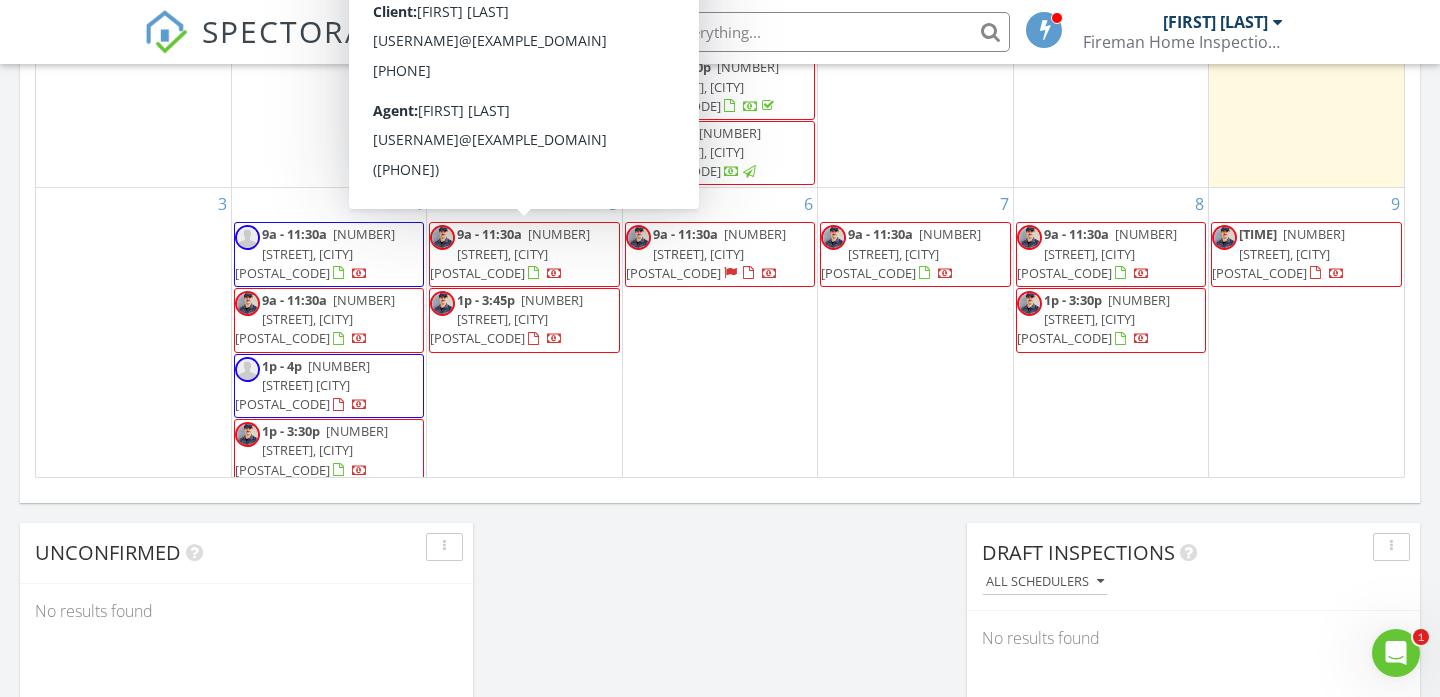 click on "Today
Lee Carns
9:00 am
2917 Santa Clara Ave SE, Albuquerque, NM 87106
Lee Carns
36 minutes drive time   24.8 miles       1:00 pm
10612 Dover St NW, Albuquerque, NM 87114
Lee Carns
29 minutes drive time   17.9 miles       New Inspection     New Quote         Map               1 2 + − I 25, Pan American Freeway, Lead Avenue Southeast, Pan American Freeway 68.8 km, 1 h 4 min Head south on Dulce Drive Northeast 100 m Turn left onto Springer Drive Northeast 500 m Turn left onto Santa Fe Hills Boulevard Northeast 150 m Turn right onto Main Street (US 550) 5 km Continue onto US 550 150 m Continue onto US 550 700 m Continue onto US 550 700 m Take the ramp towards I 25 South 600 m Merge left onto I 25 30 km Take the ramp towards Lead Avenue 500 m Continue onto Locust Street Southeast 100 m 2.5 km 700 m 30 m 200 m 0 m 80 m" at bounding box center (720, -187) 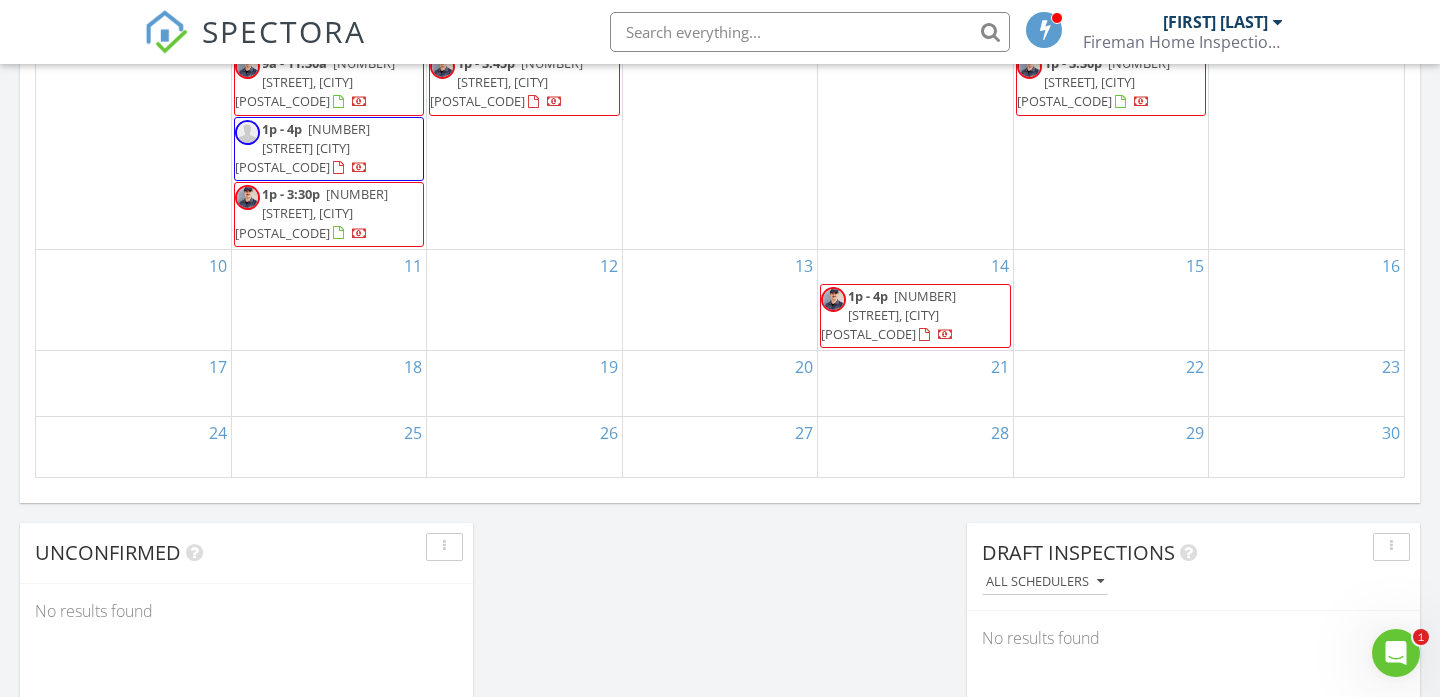 scroll, scrollTop: 239, scrollLeft: 0, axis: vertical 